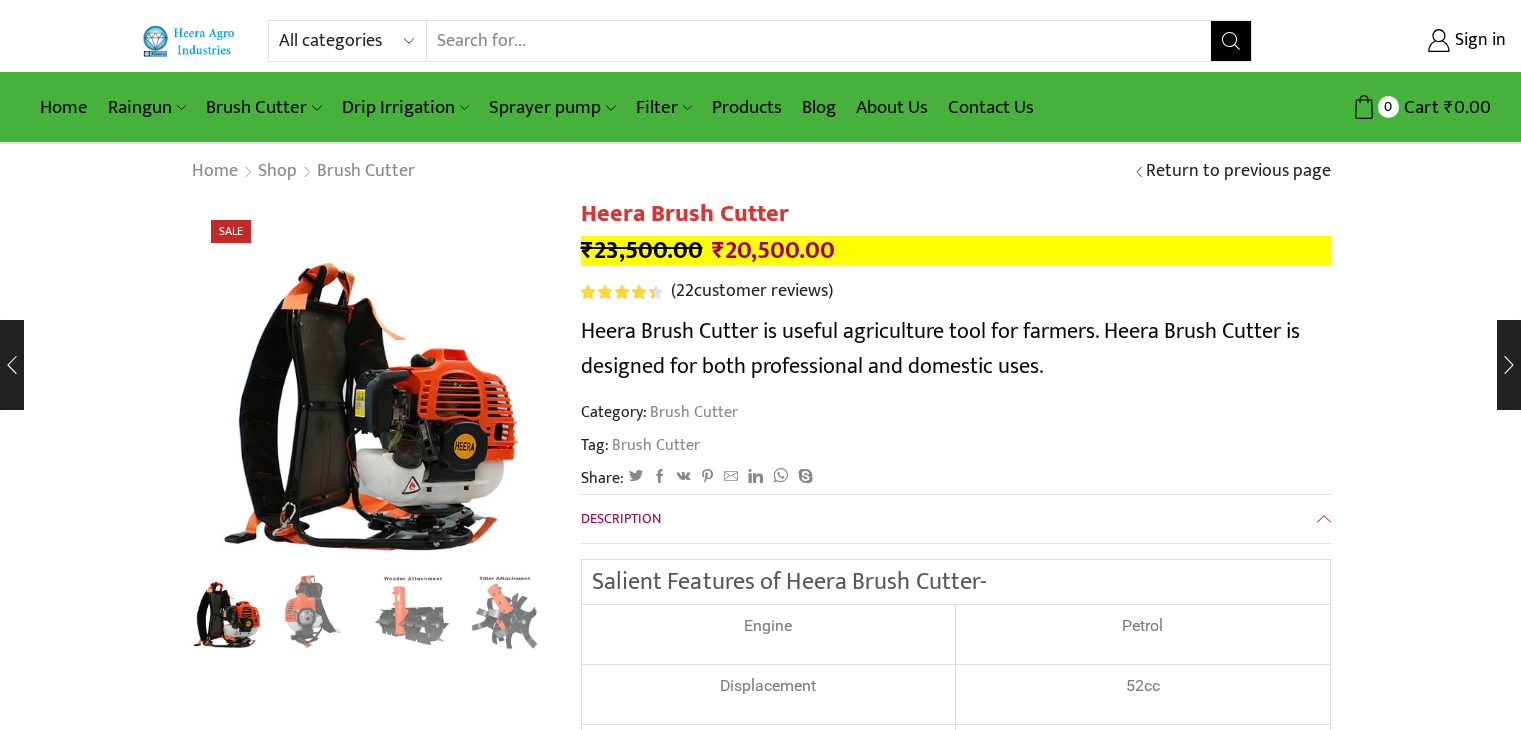 scroll, scrollTop: 0, scrollLeft: 0, axis: both 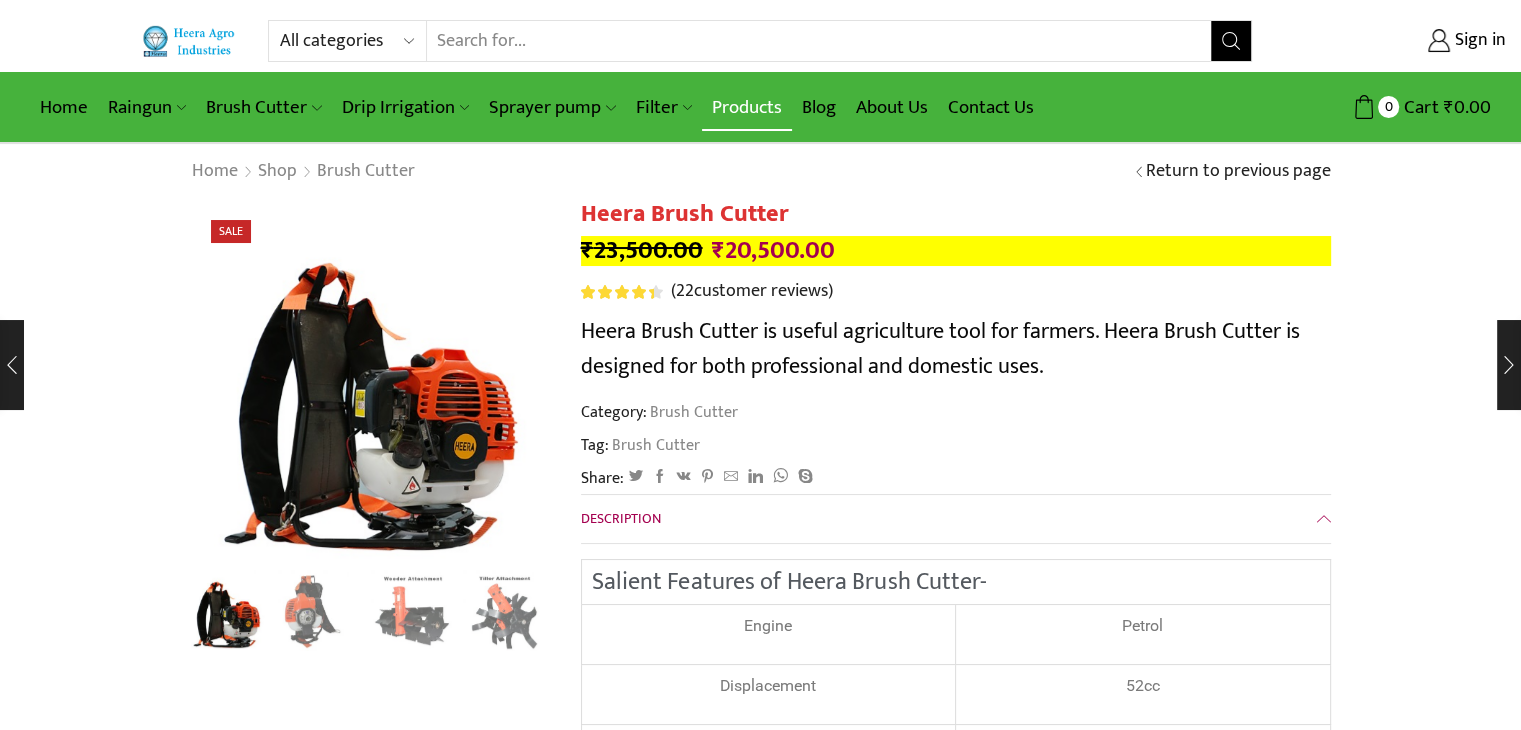 click on "Products" at bounding box center (747, 107) 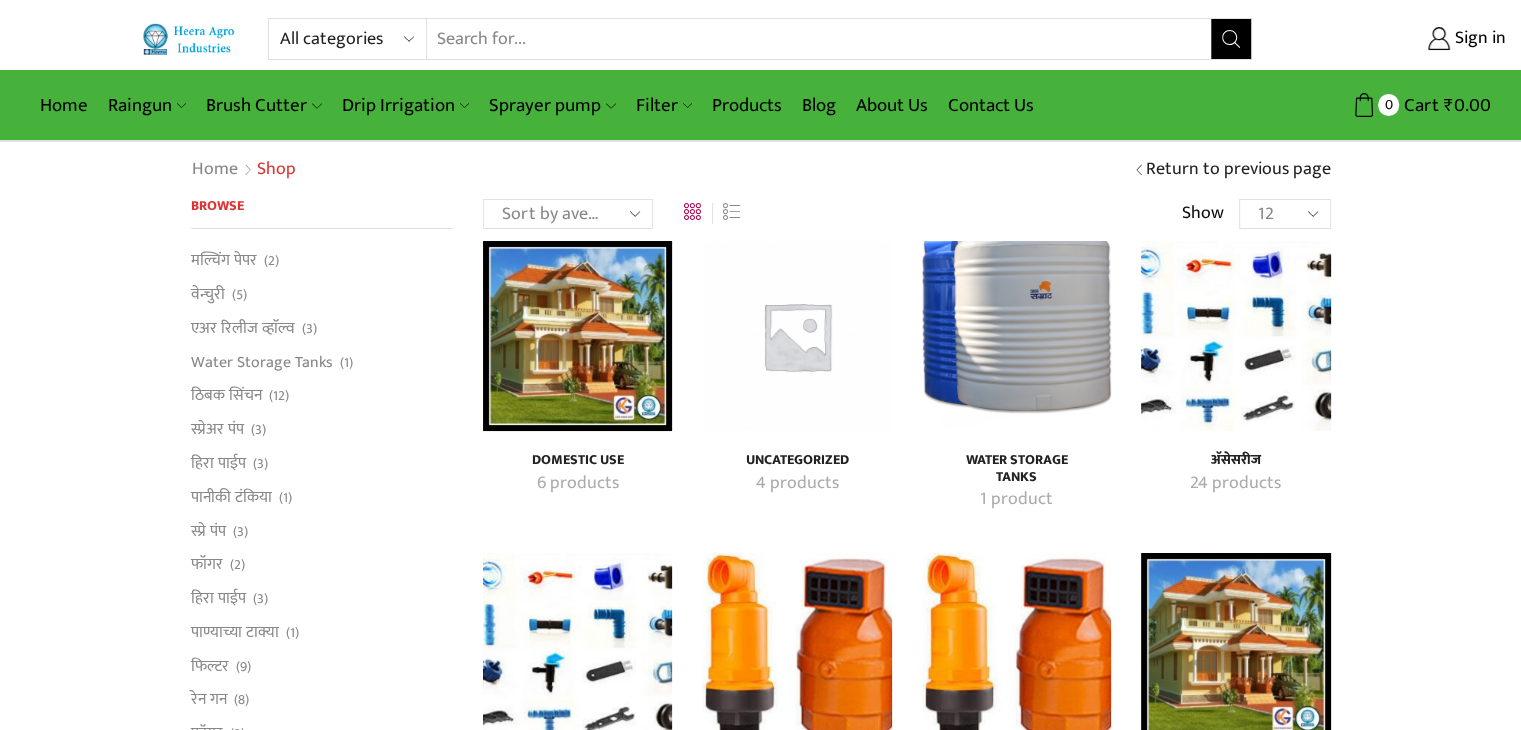scroll, scrollTop: 0, scrollLeft: 0, axis: both 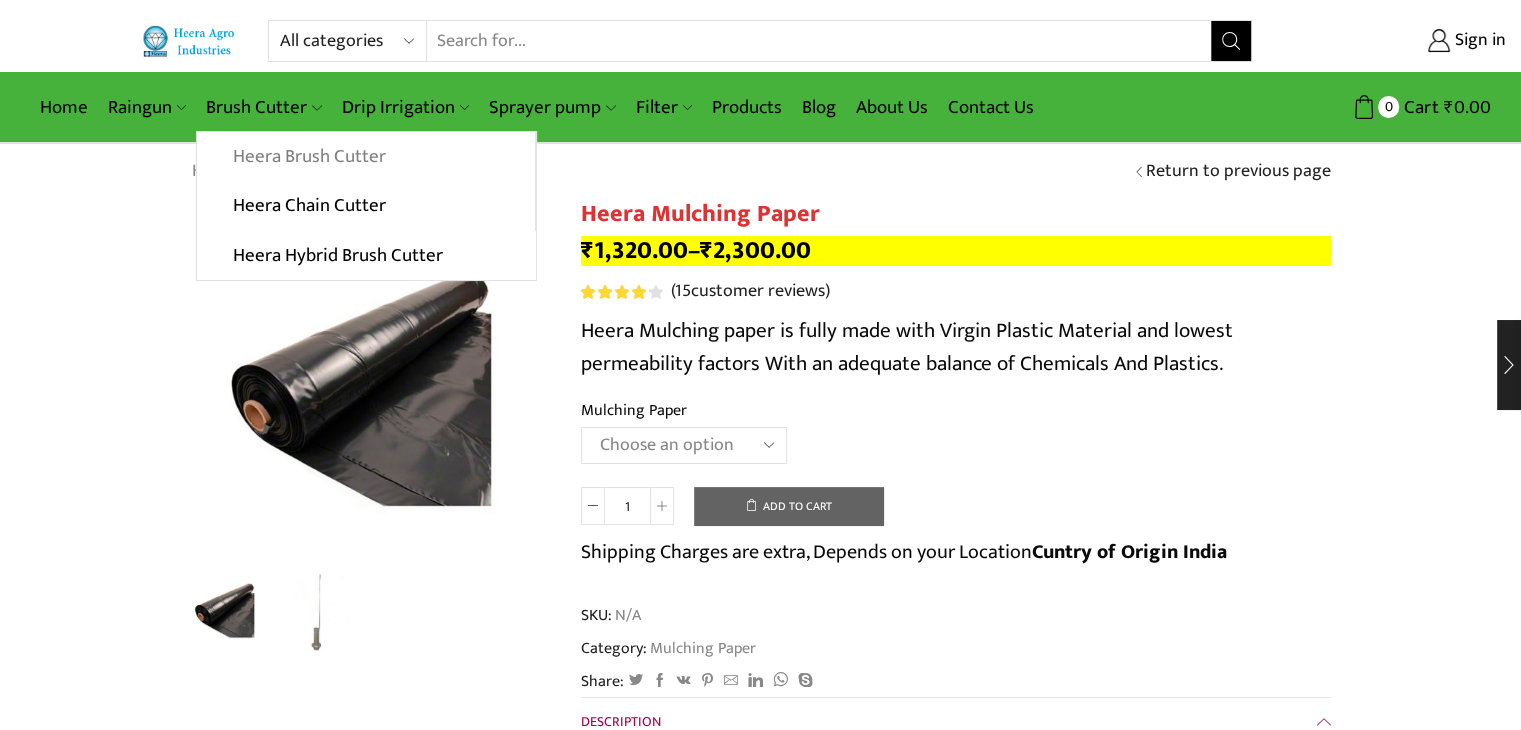 click on "Heera Brush Cutter" at bounding box center [365, 157] 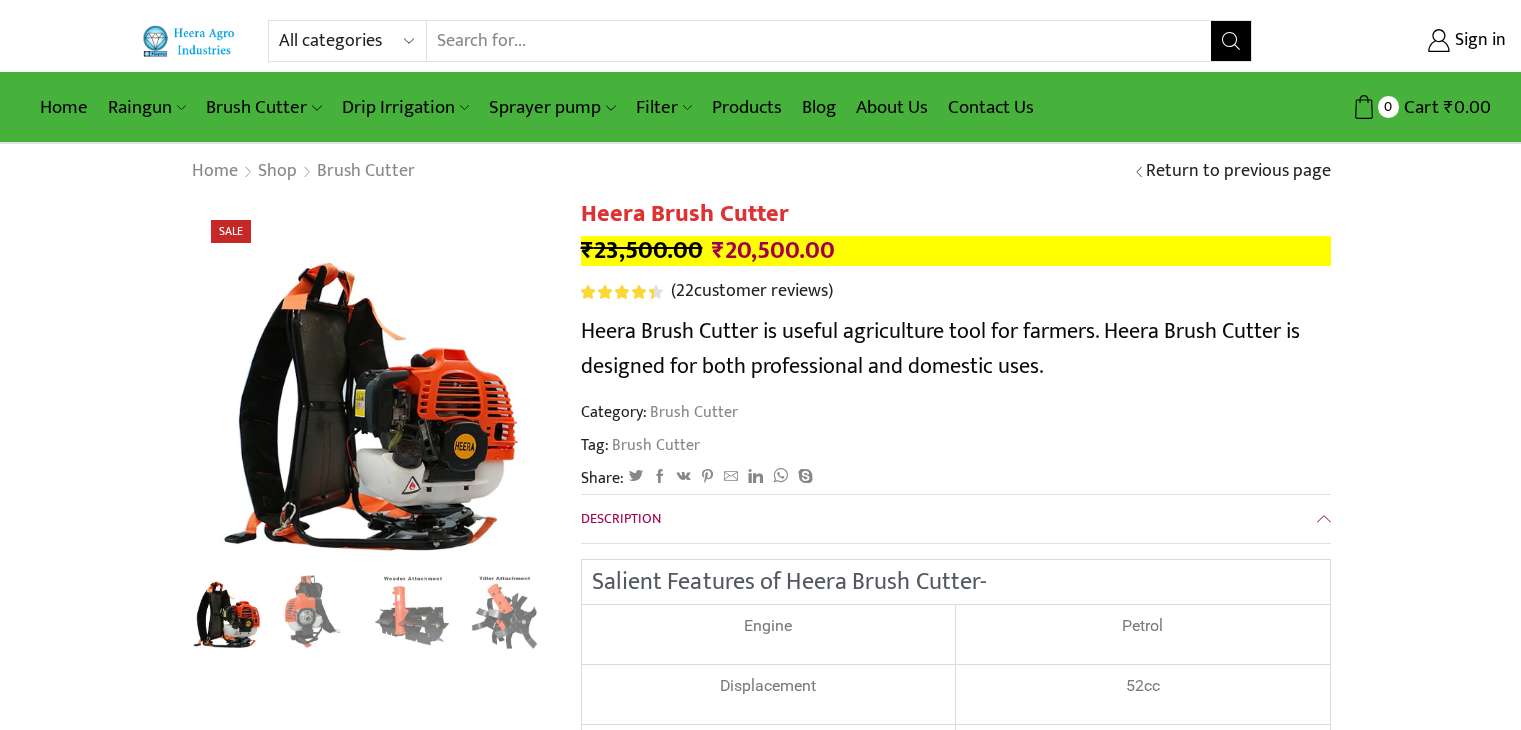 scroll, scrollTop: 0, scrollLeft: 0, axis: both 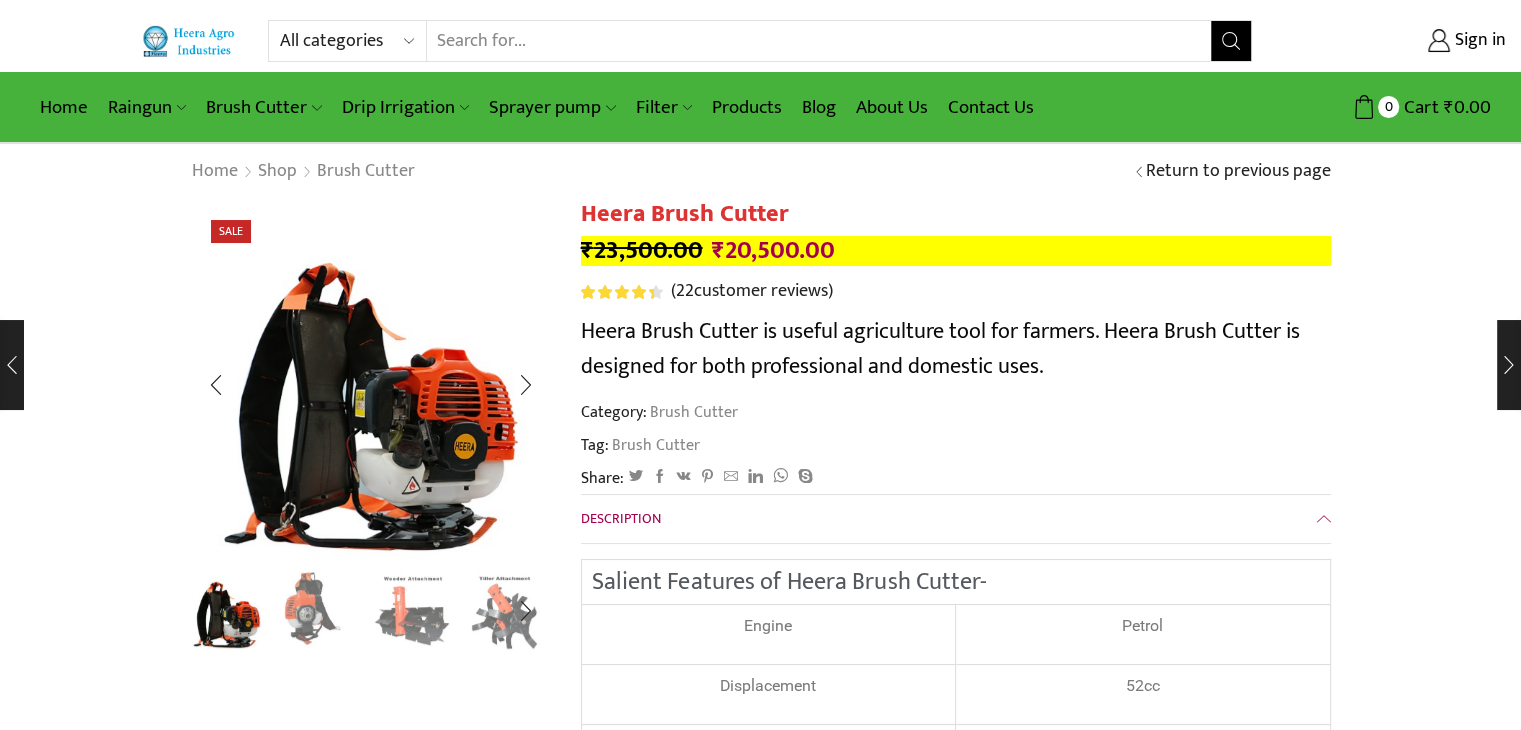 click at bounding box center [319, 608] 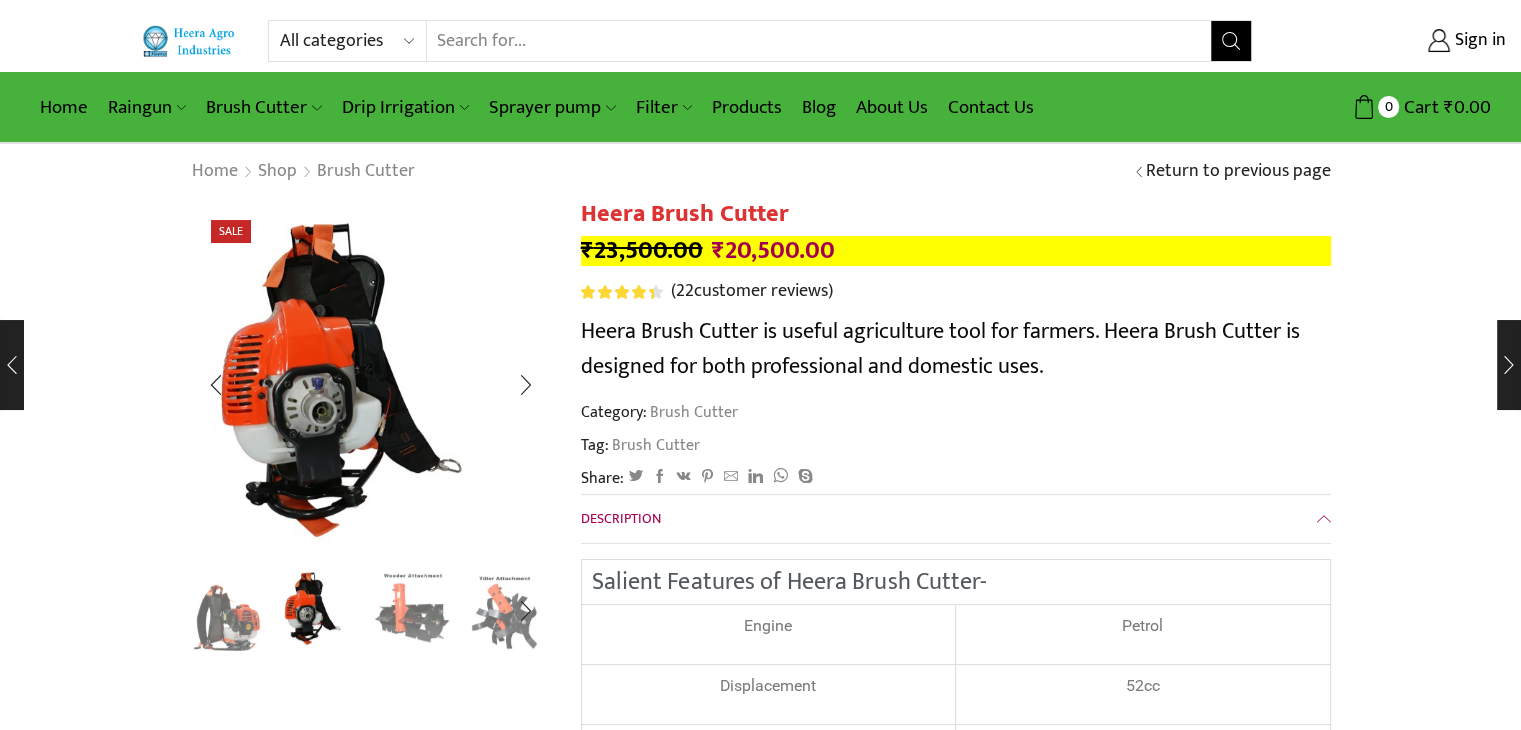 click at bounding box center [412, 608] 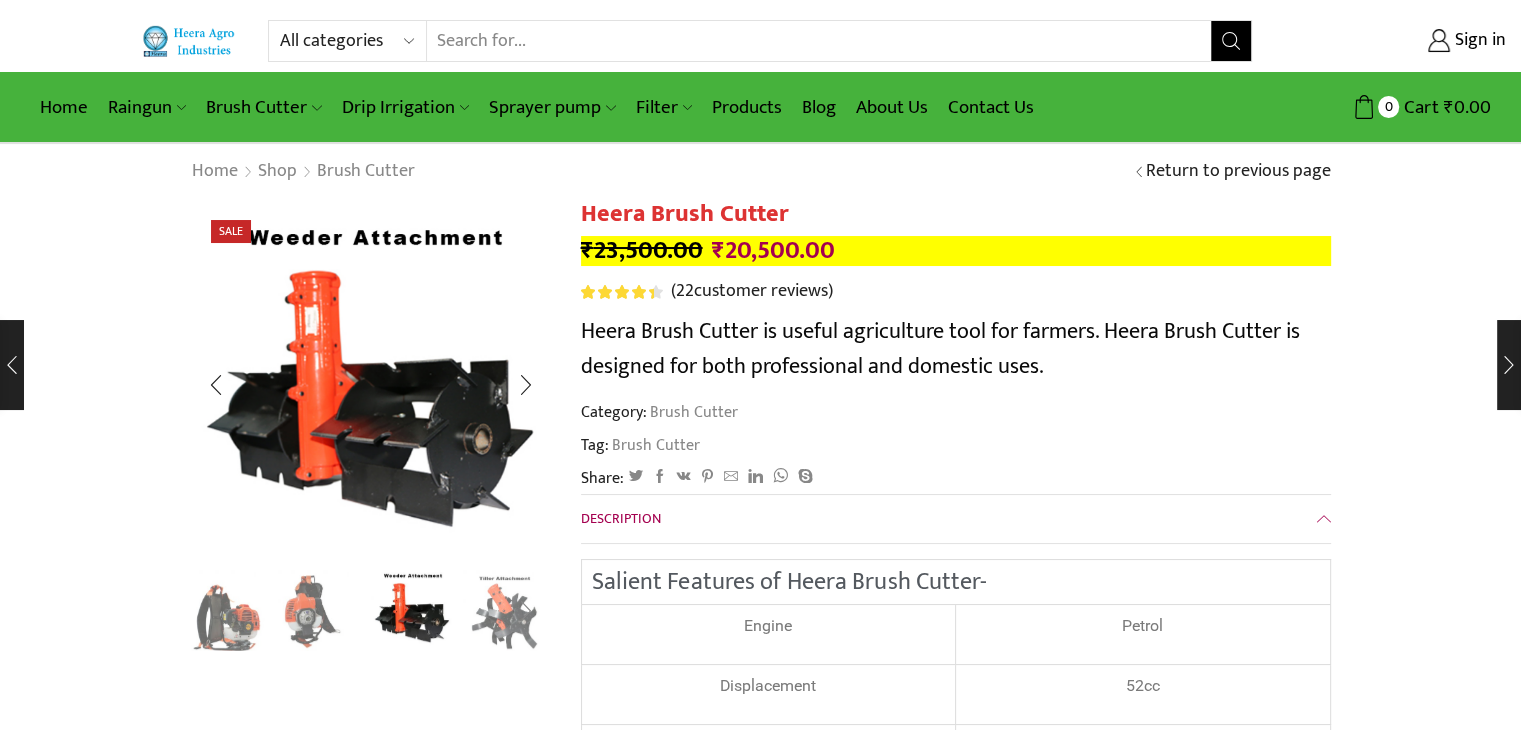 click at bounding box center (526, 611) 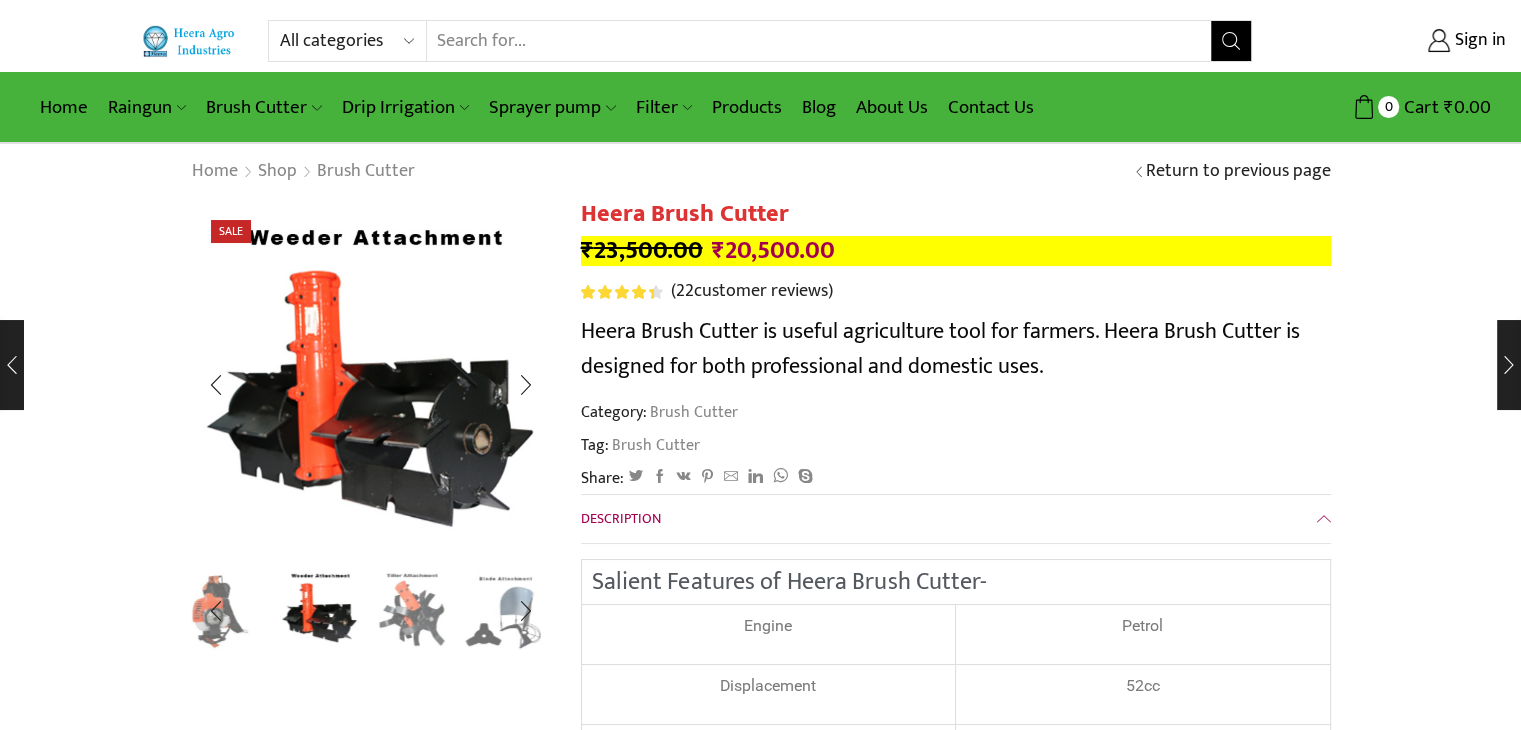 click at bounding box center (412, 608) 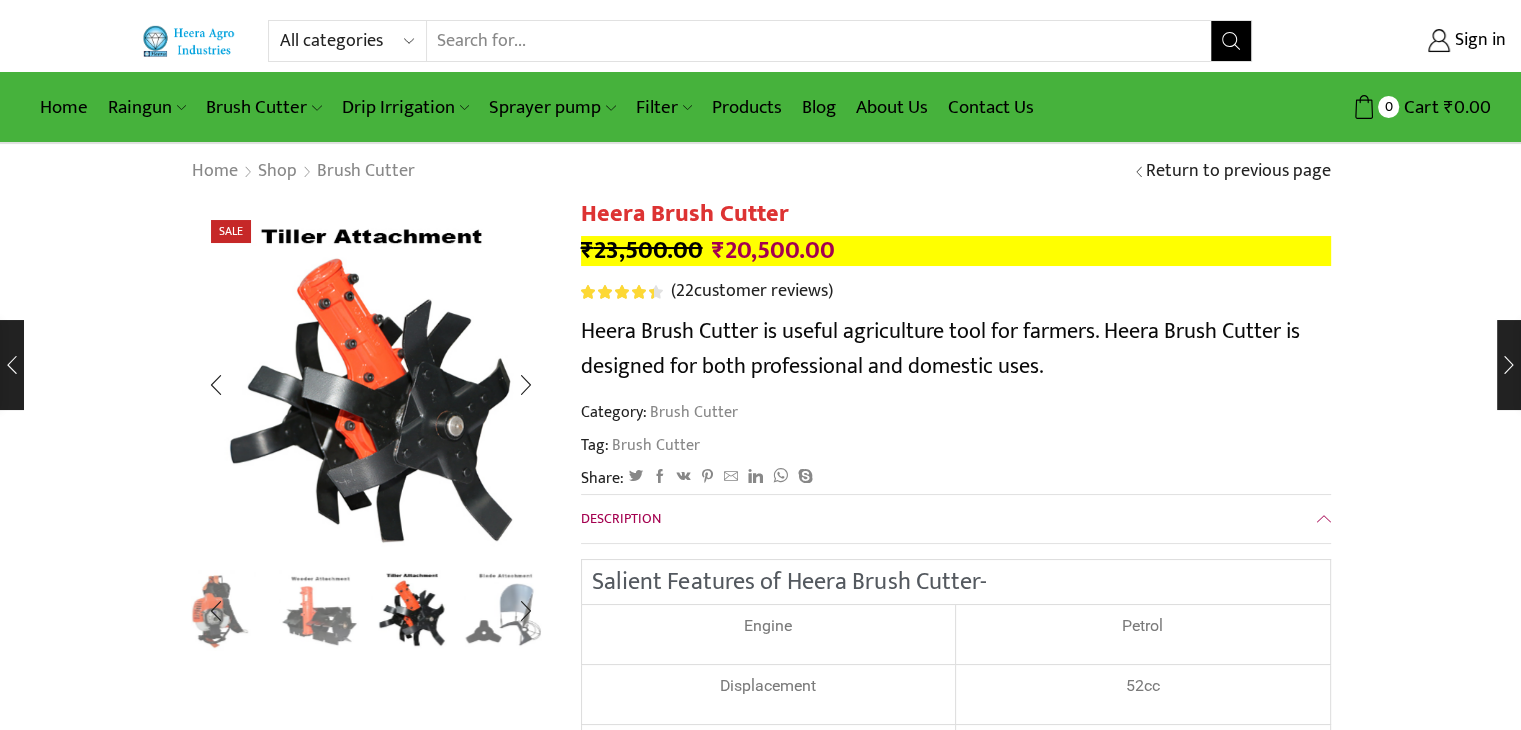 click at bounding box center (504, 608) 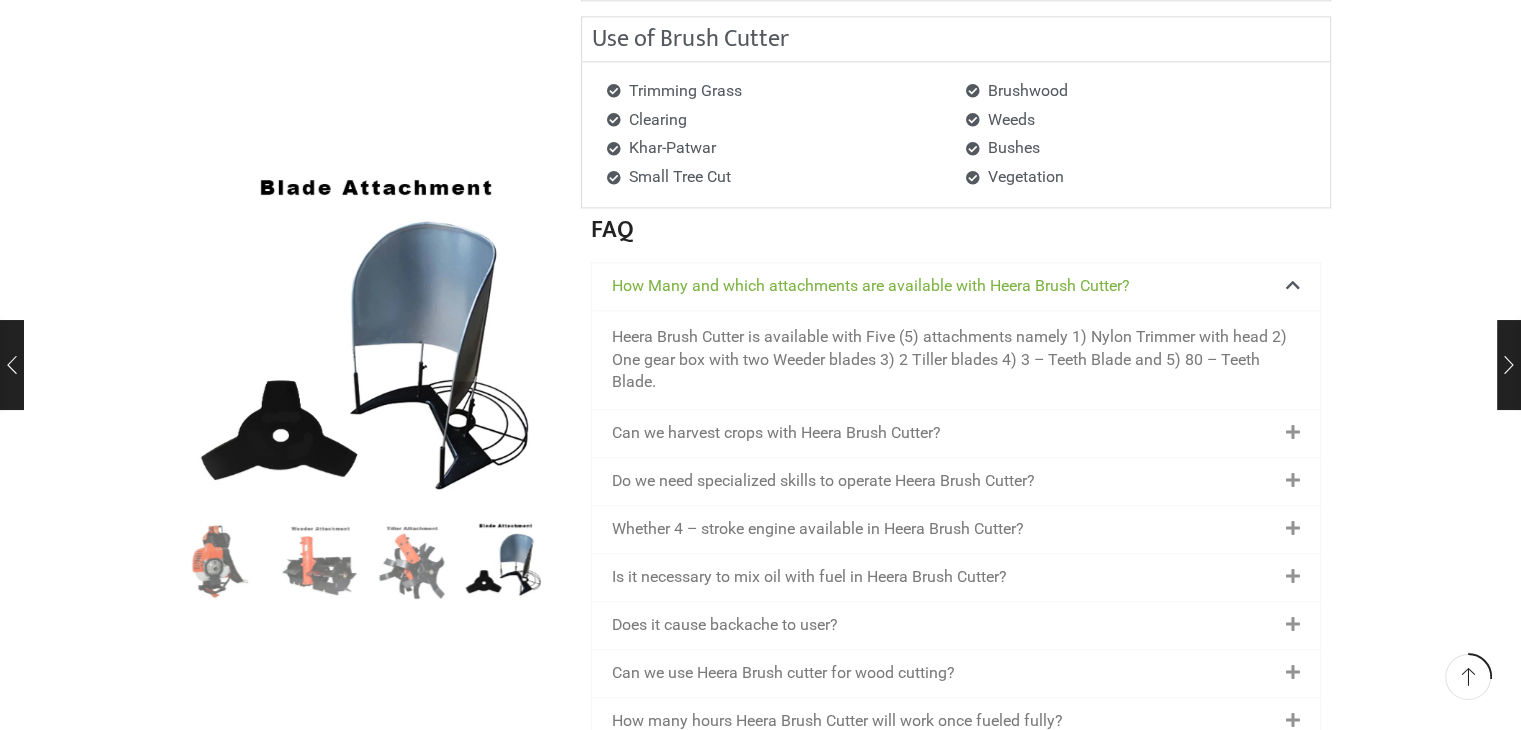 scroll, scrollTop: 2700, scrollLeft: 0, axis: vertical 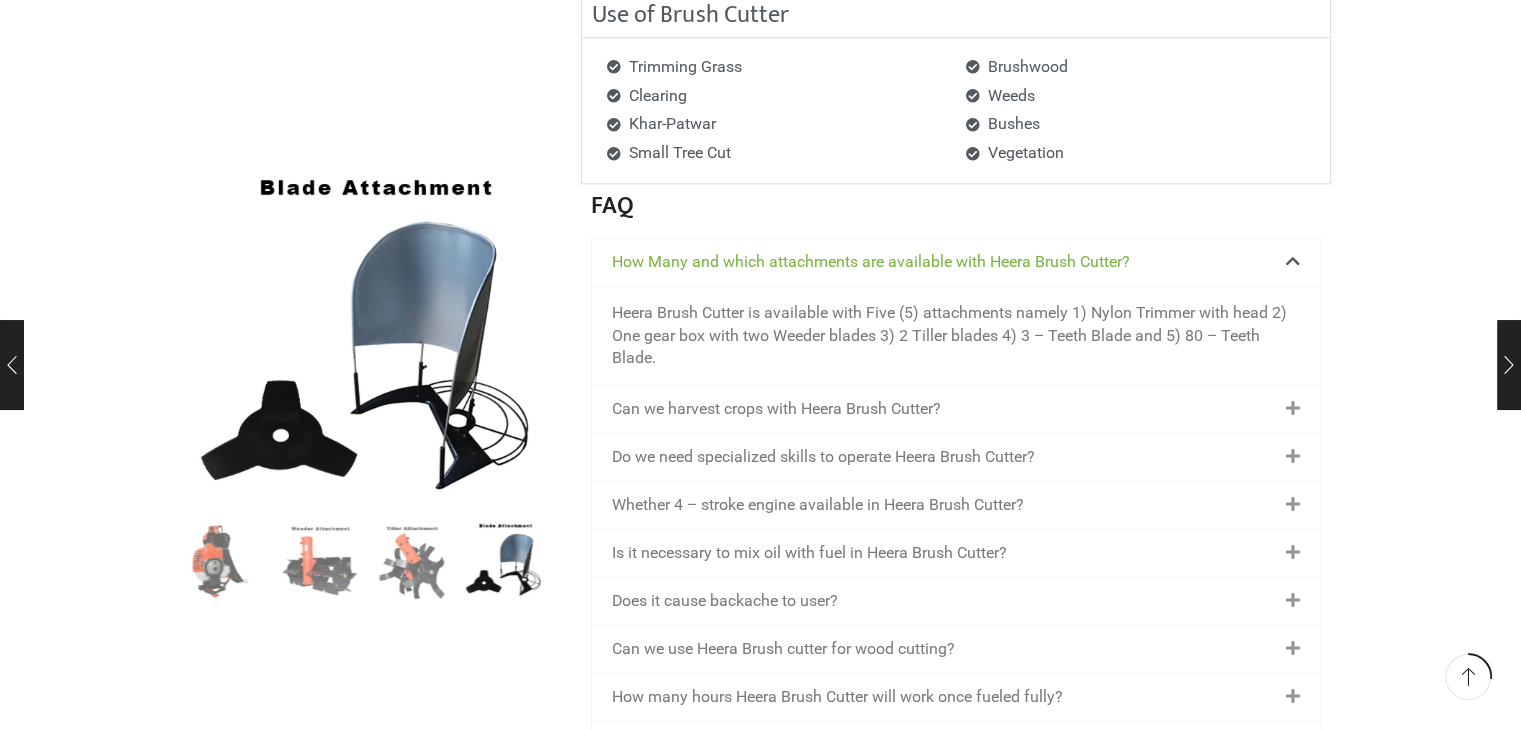 click on "Can we harvest crops with Heera Brush Cutter?" at bounding box center (956, 409) 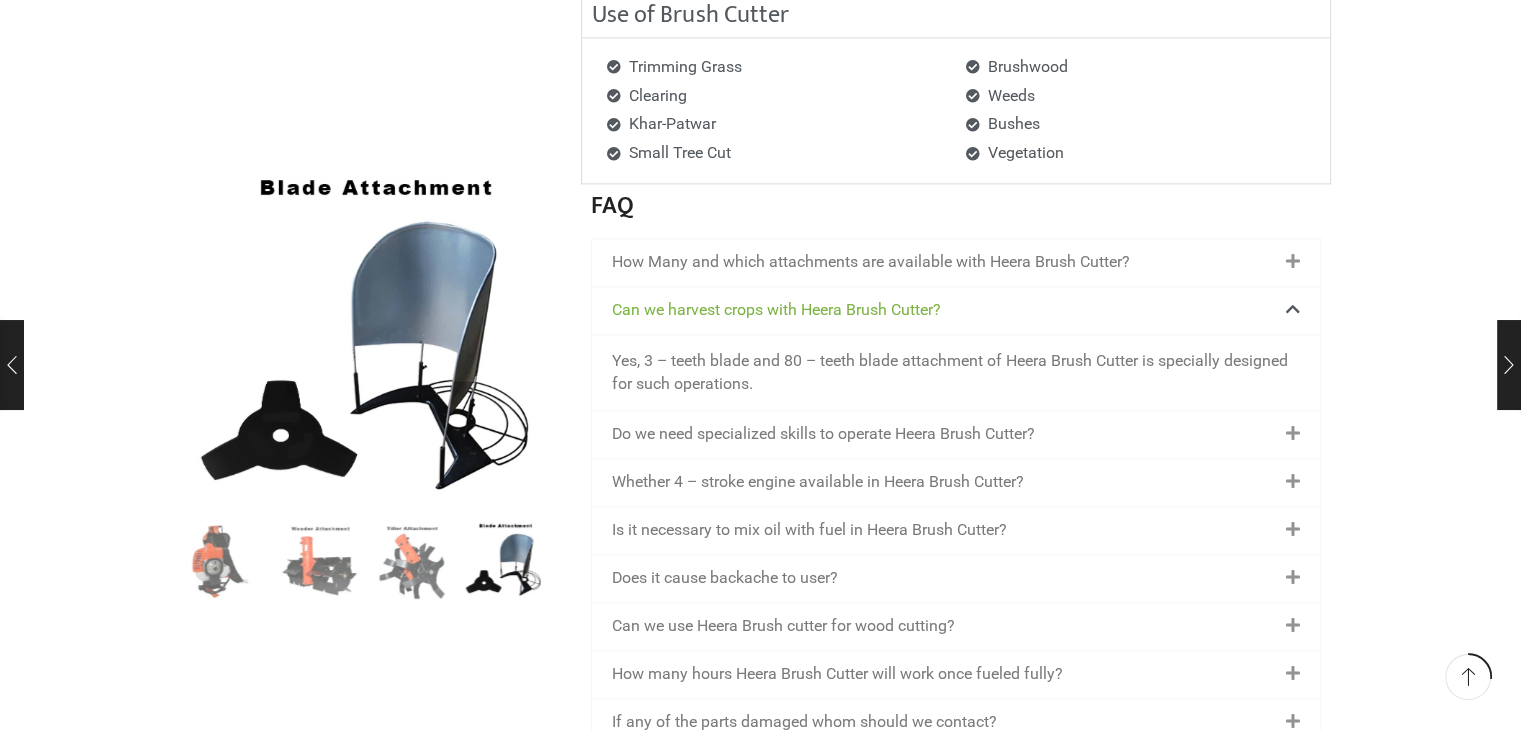 click at bounding box center [1293, 434] 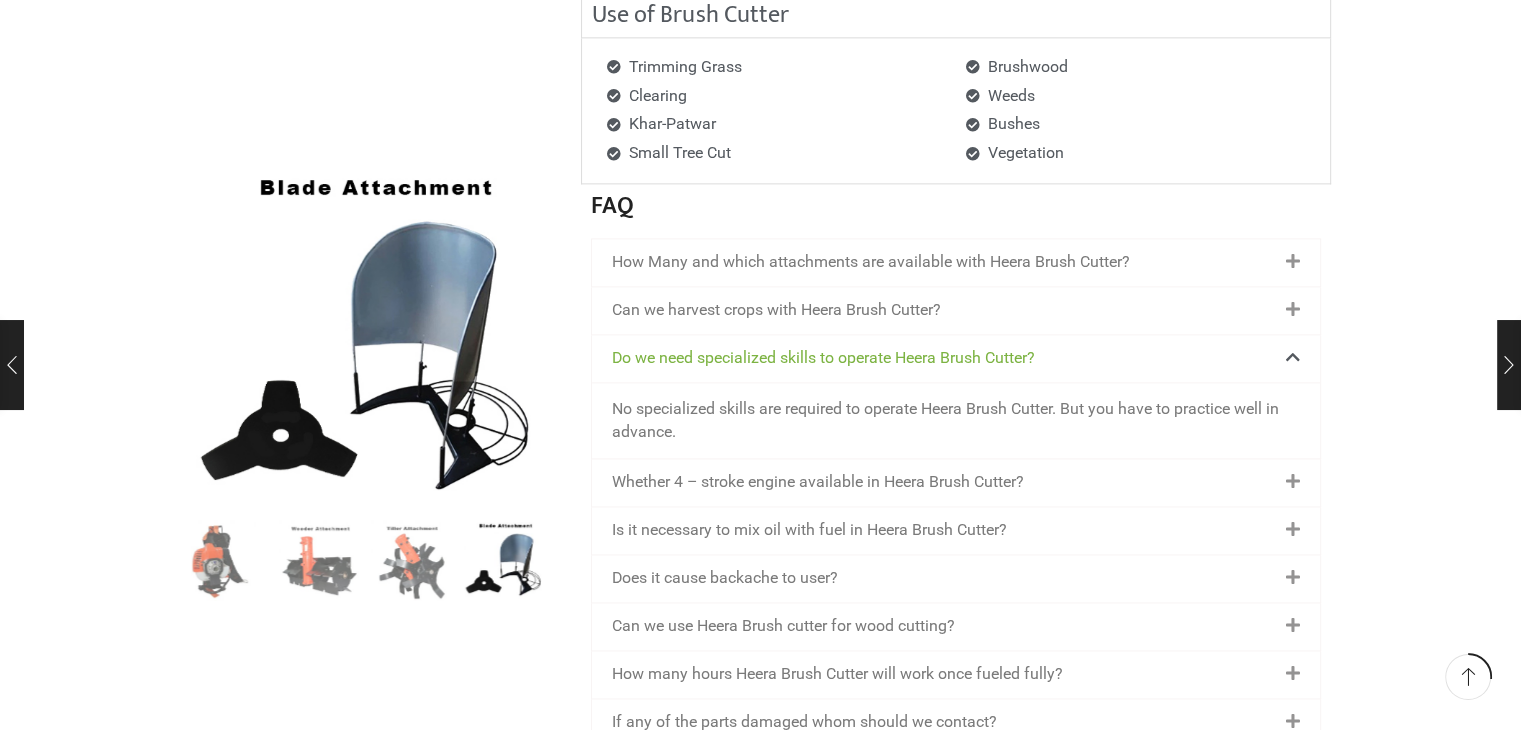 click at bounding box center (1293, 482) 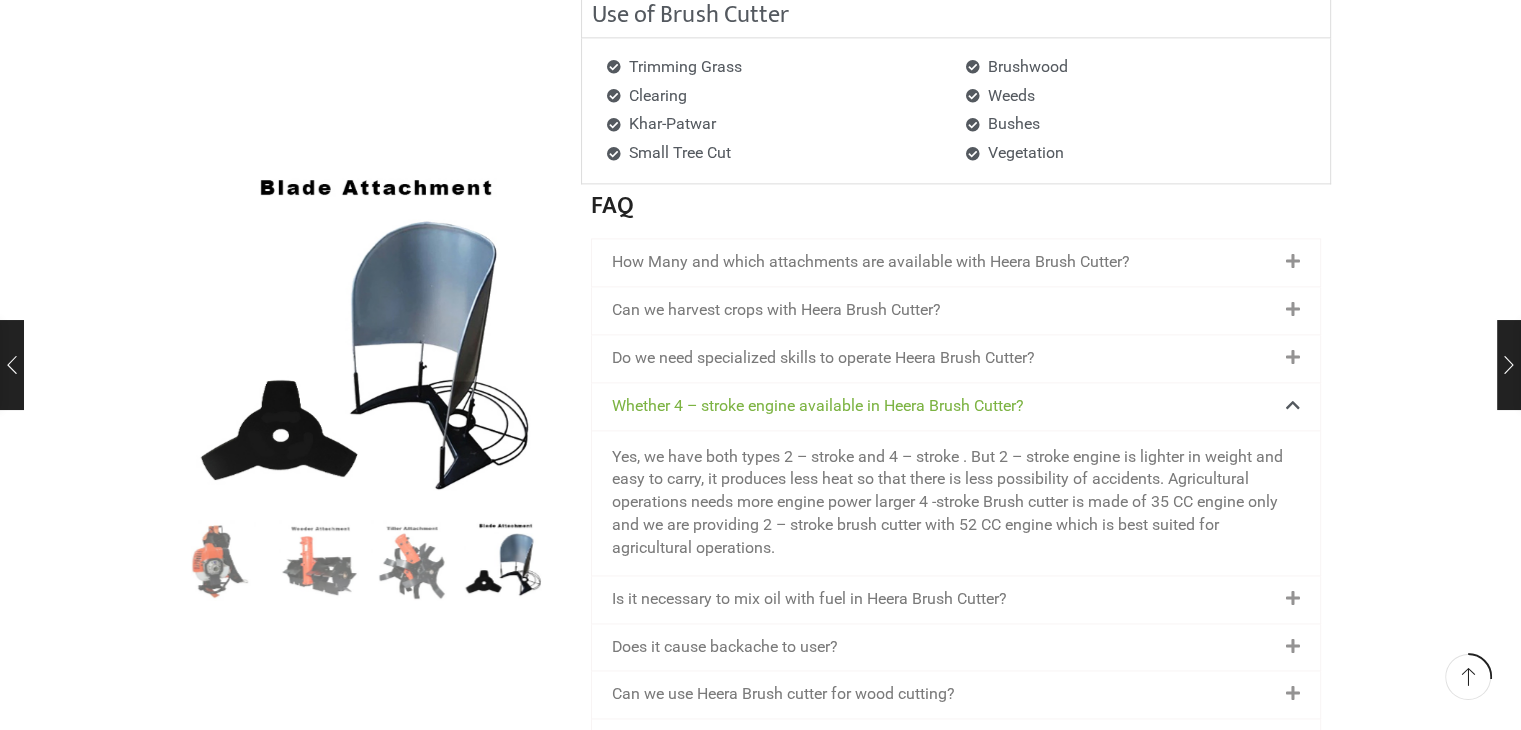 click at bounding box center (1293, 599) 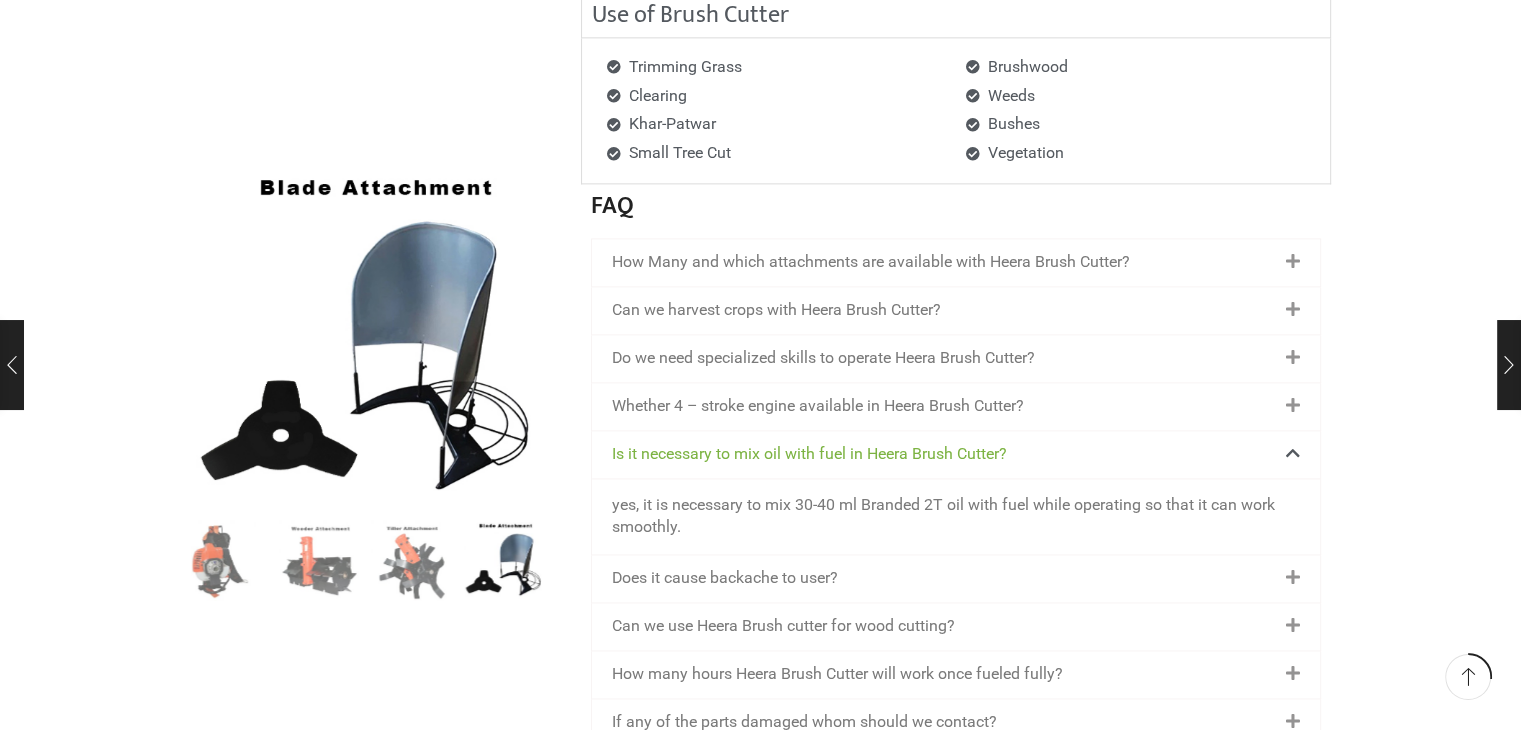 click at bounding box center (1293, 578) 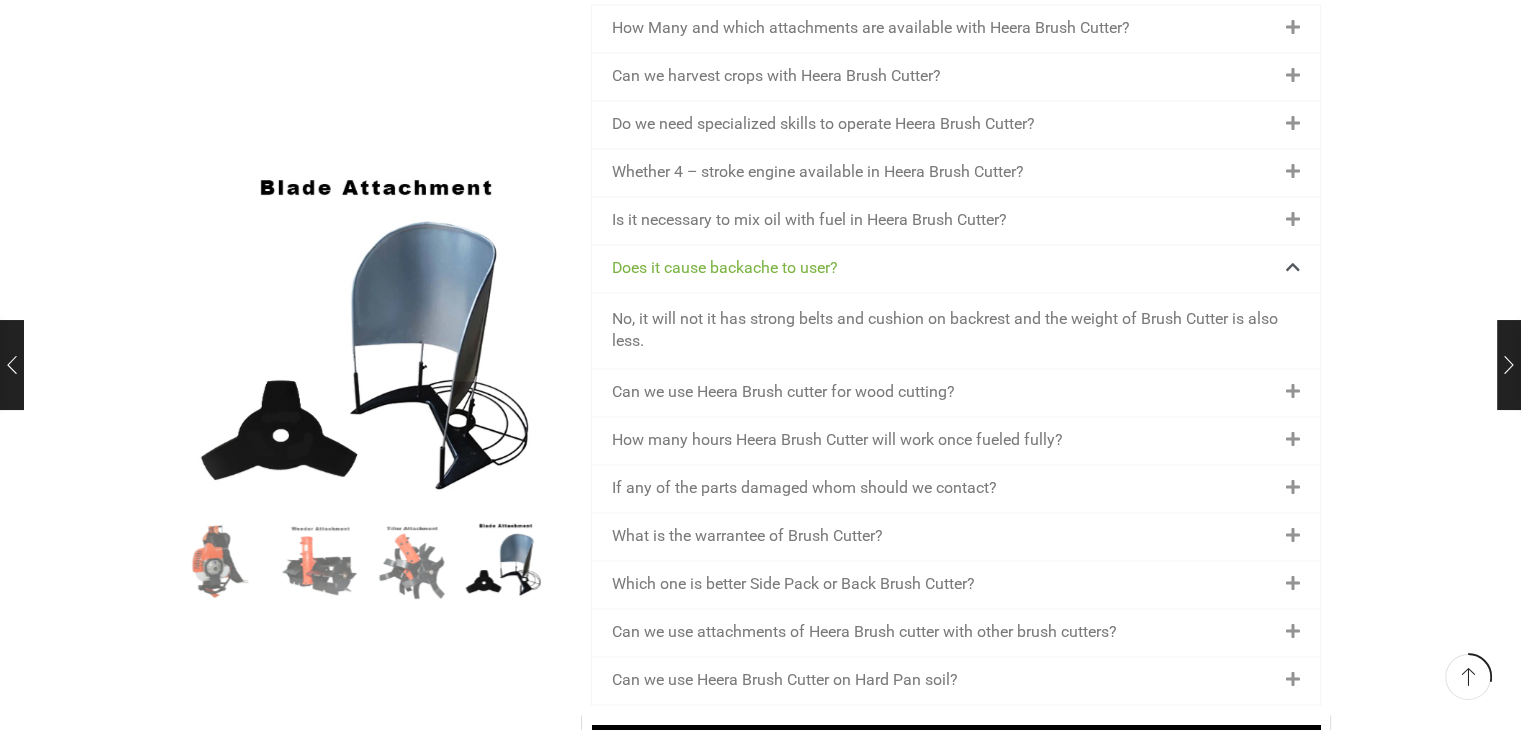 scroll, scrollTop: 3000, scrollLeft: 0, axis: vertical 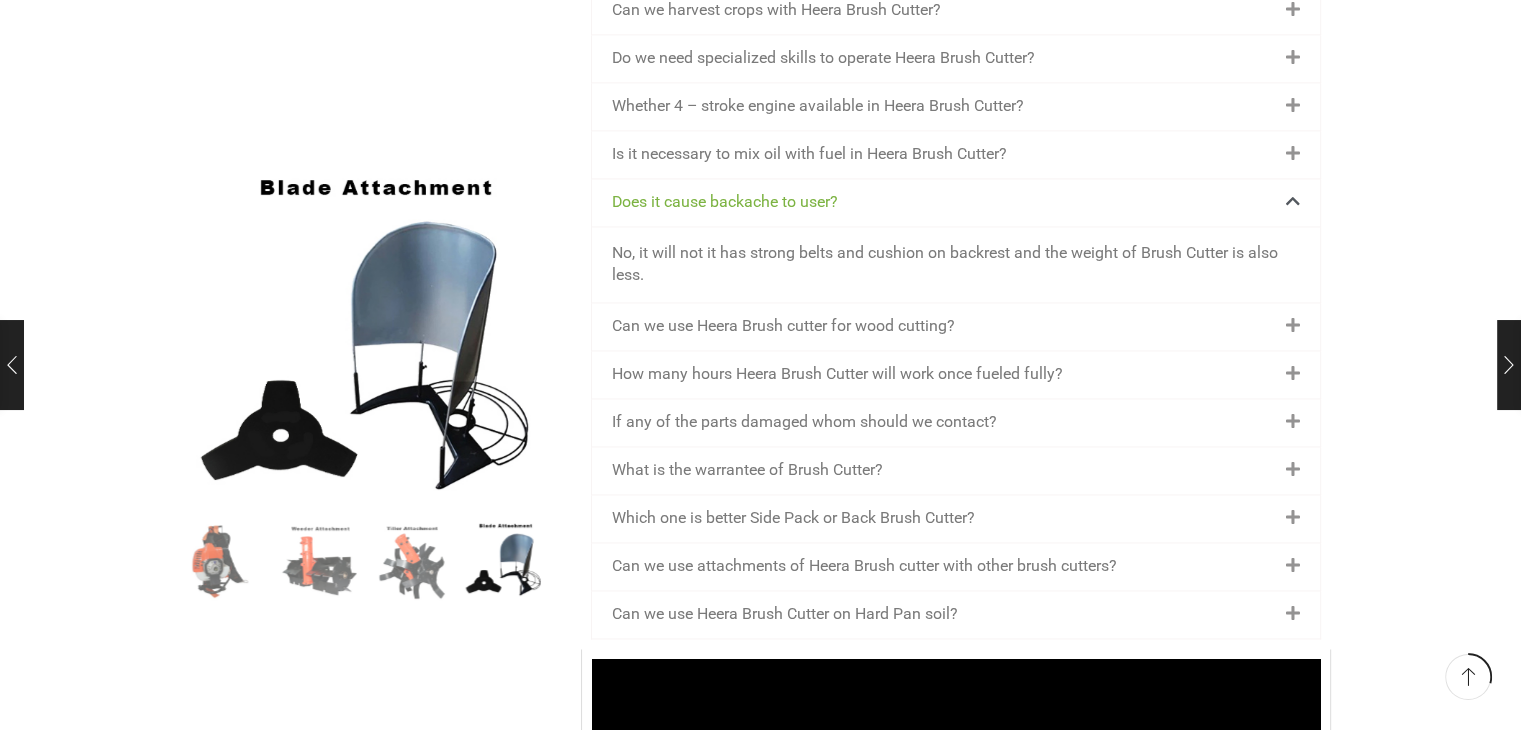 click at bounding box center [1293, 326] 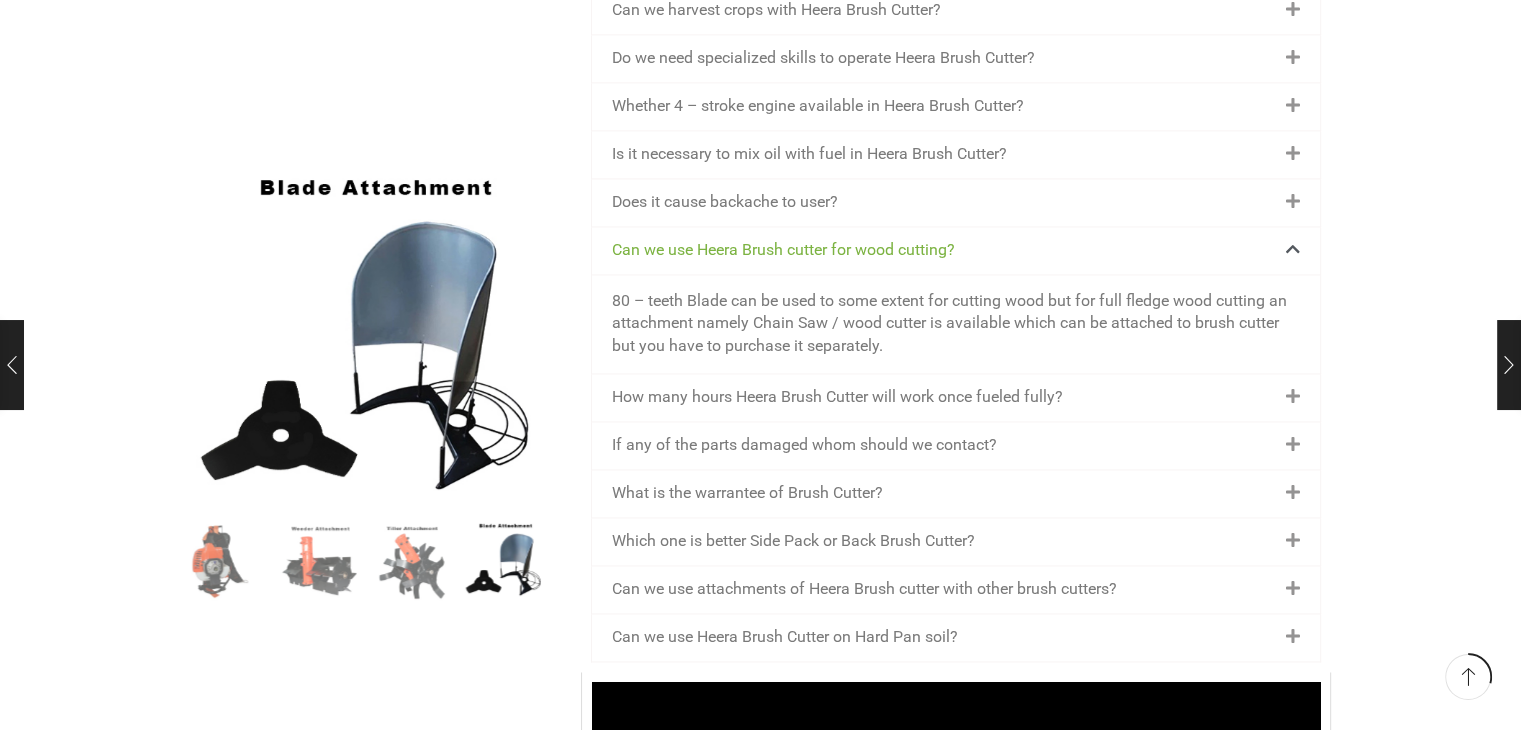 click at bounding box center (1288, 397) 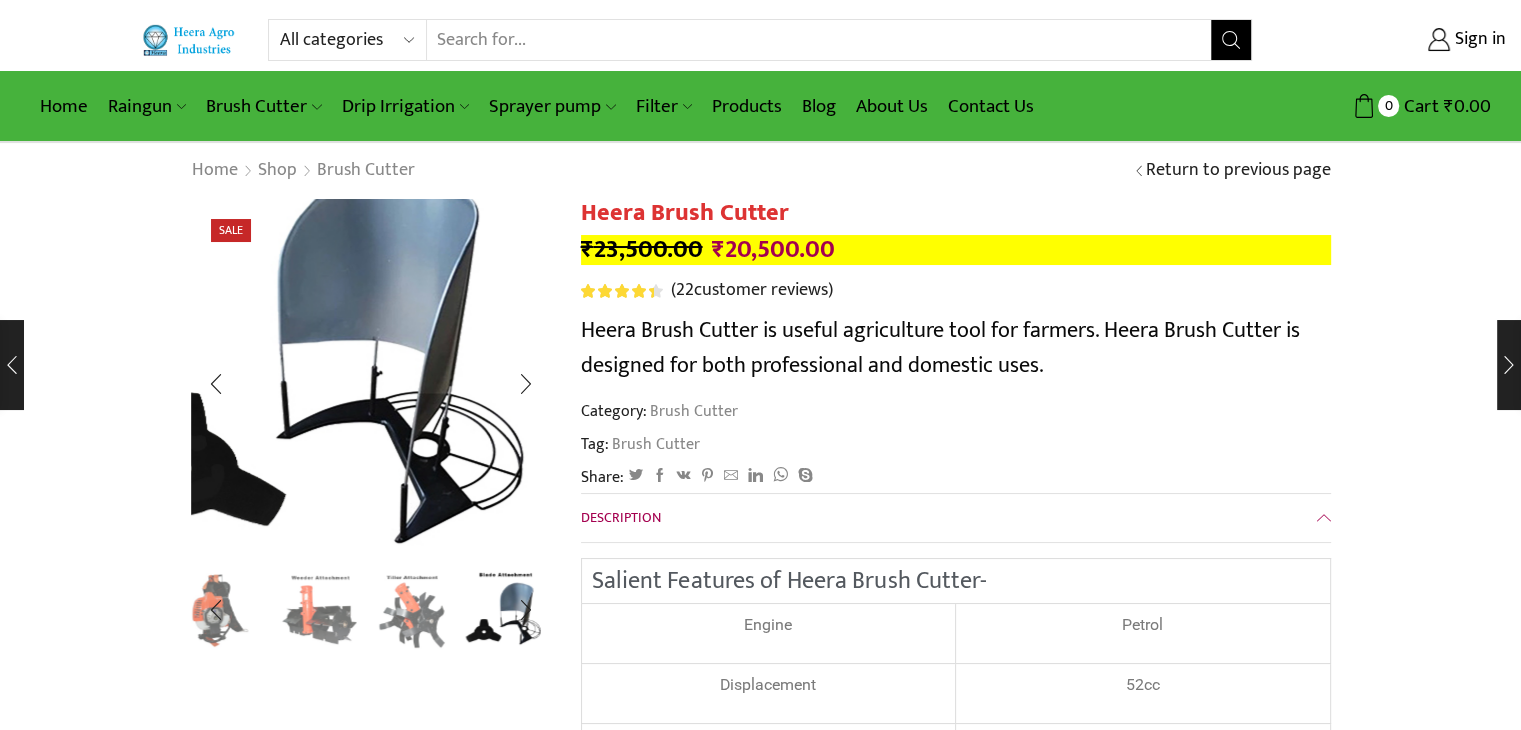 scroll, scrollTop: 0, scrollLeft: 0, axis: both 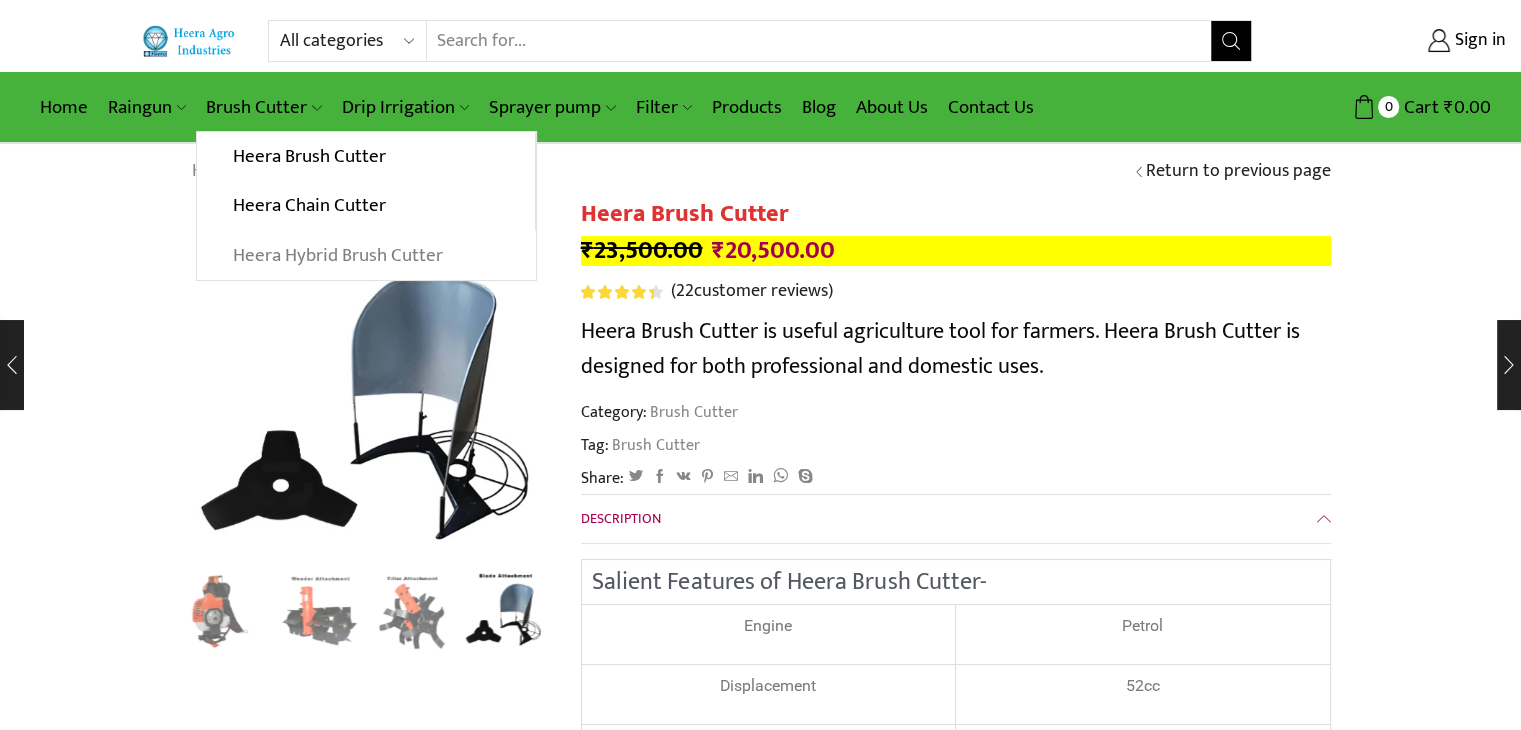 click on "Heera Hybrid Brush Cutter" at bounding box center [366, 256] 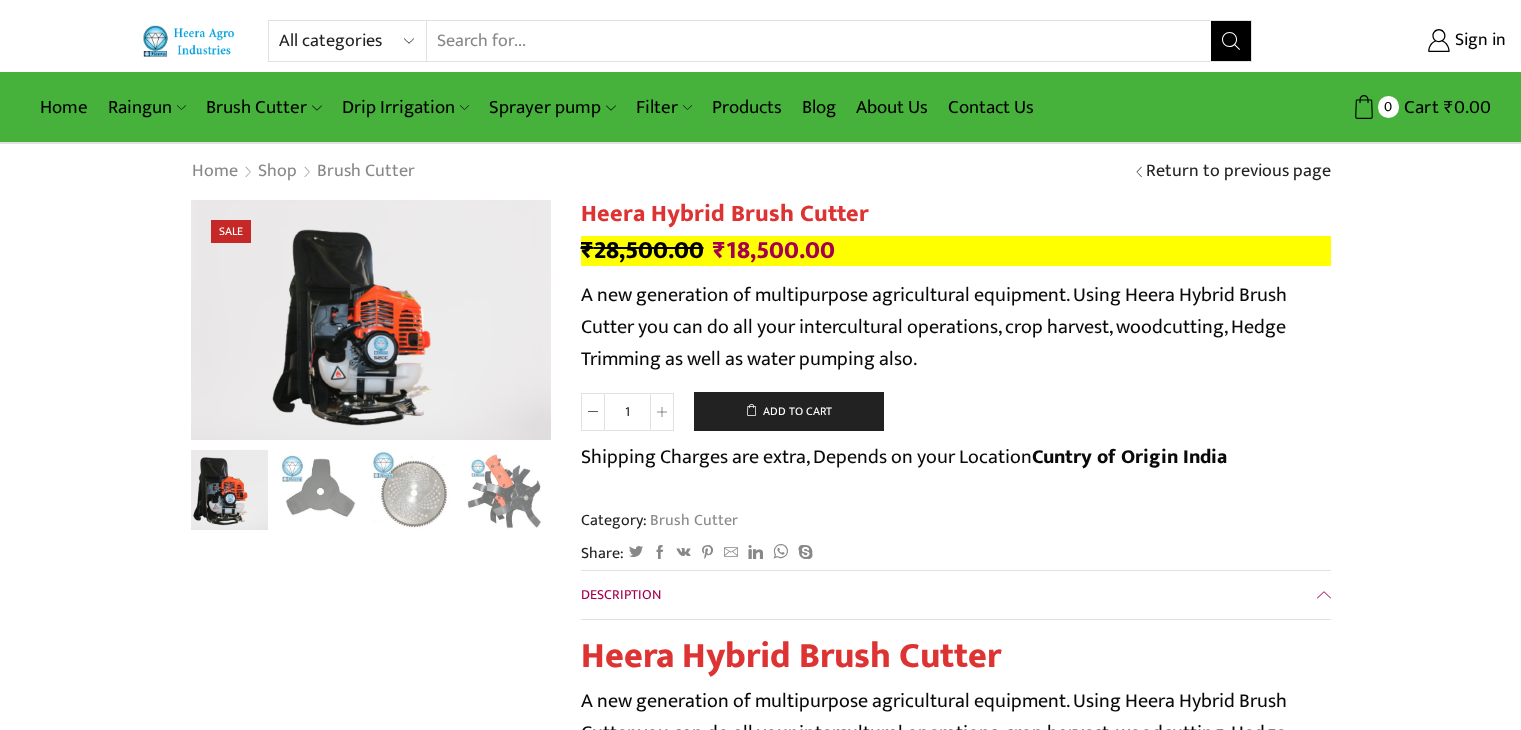 scroll, scrollTop: 0, scrollLeft: 0, axis: both 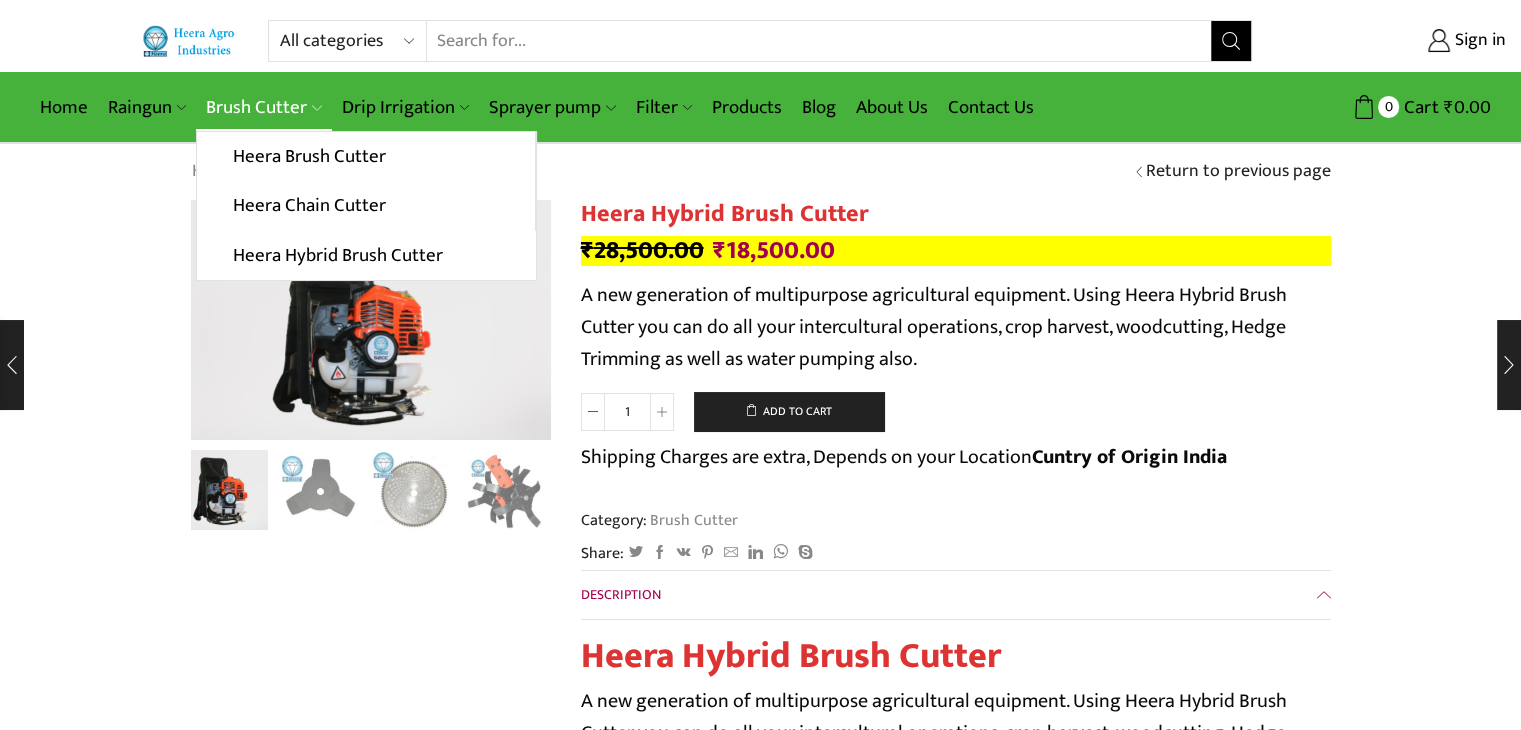 click on "Brush Cutter" at bounding box center (263, 107) 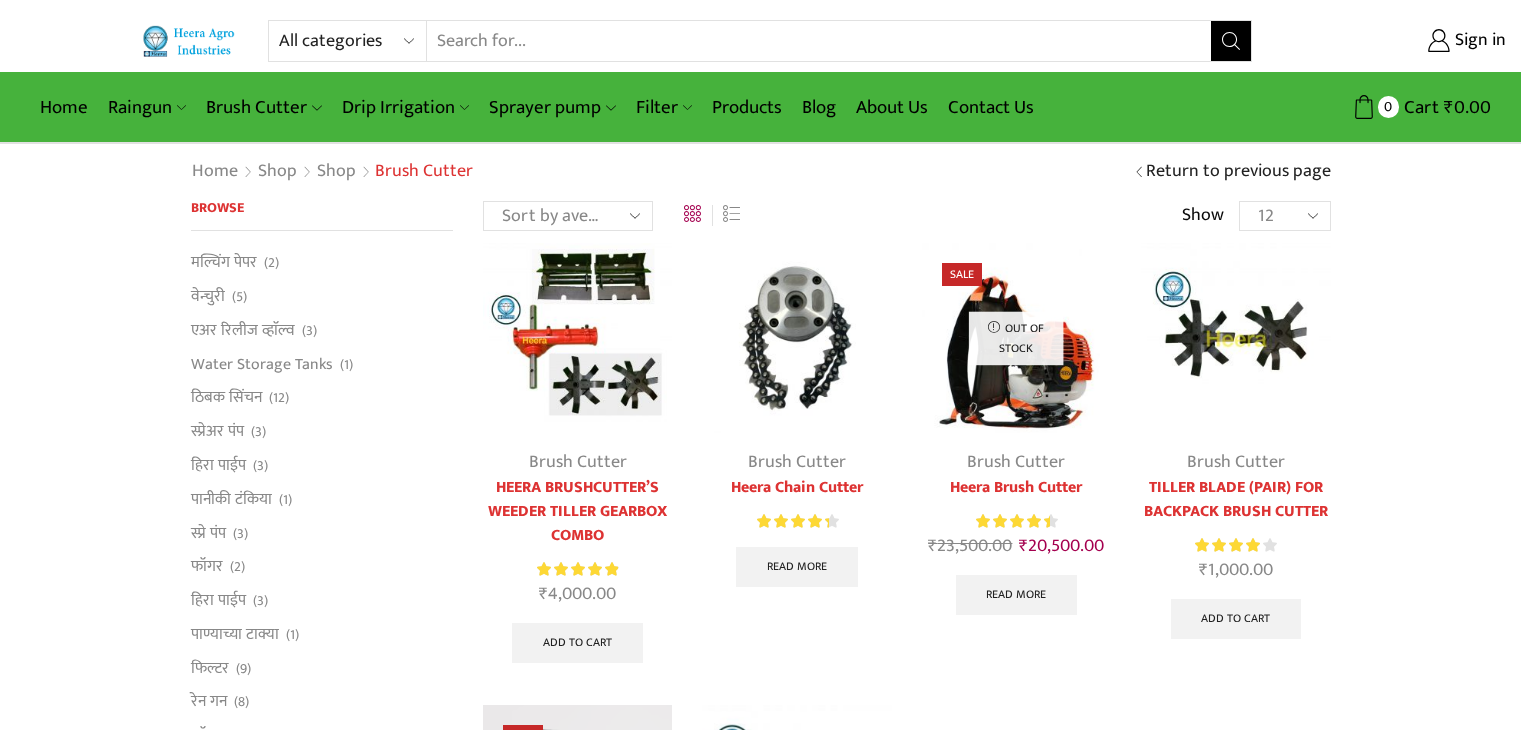 scroll, scrollTop: 0, scrollLeft: 0, axis: both 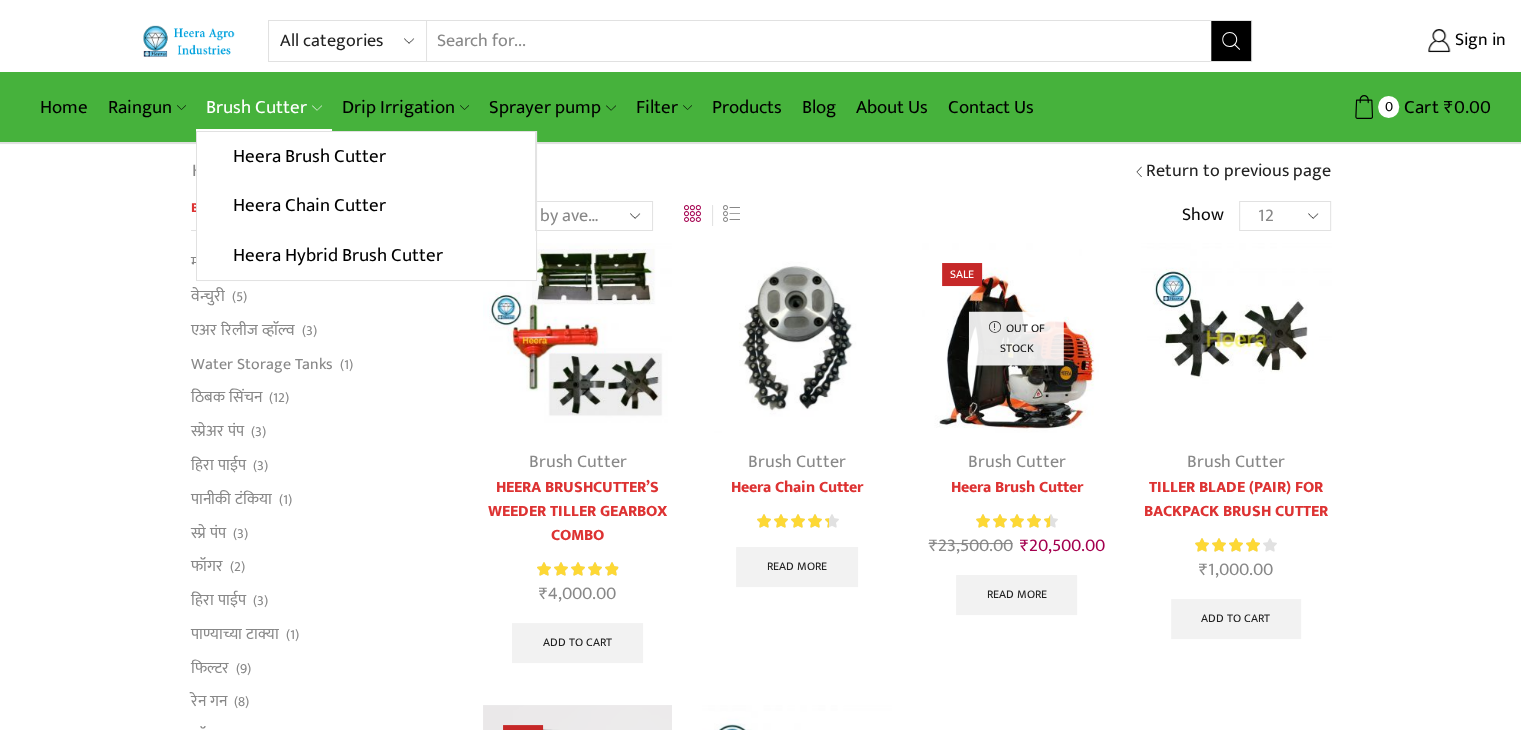 click on "Brush Cutter" at bounding box center (263, 107) 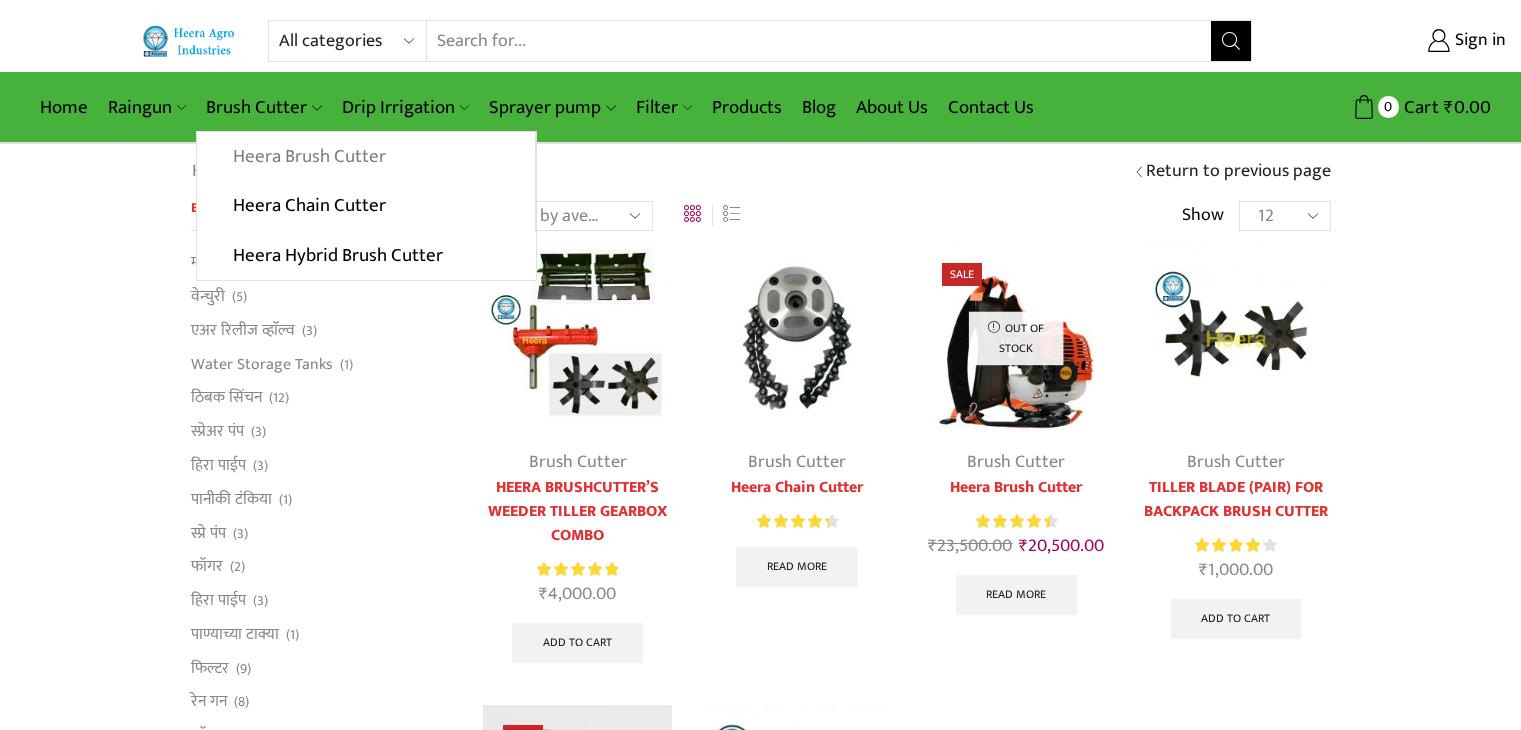 scroll, scrollTop: 0, scrollLeft: 0, axis: both 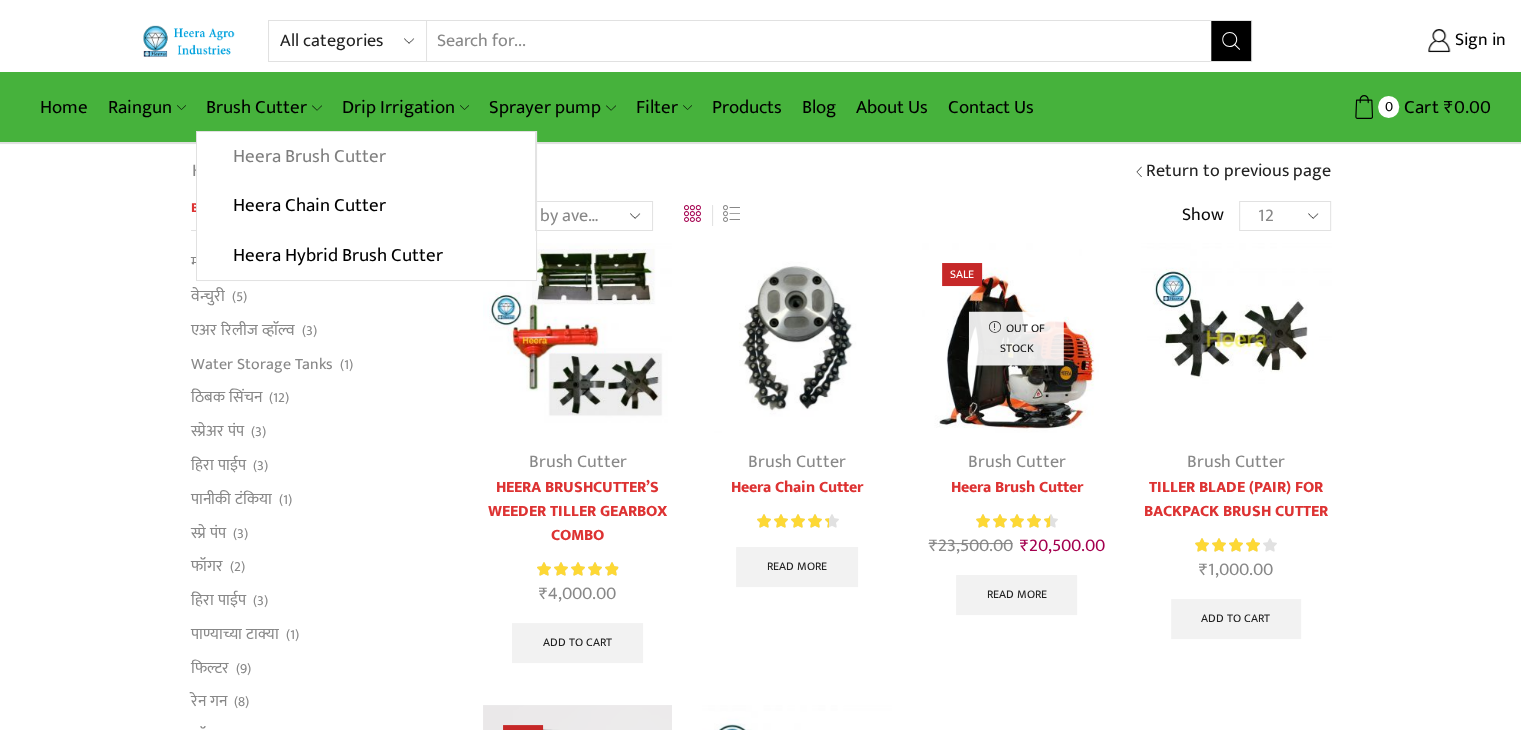 click on "Heera Brush Cutter" at bounding box center (365, 157) 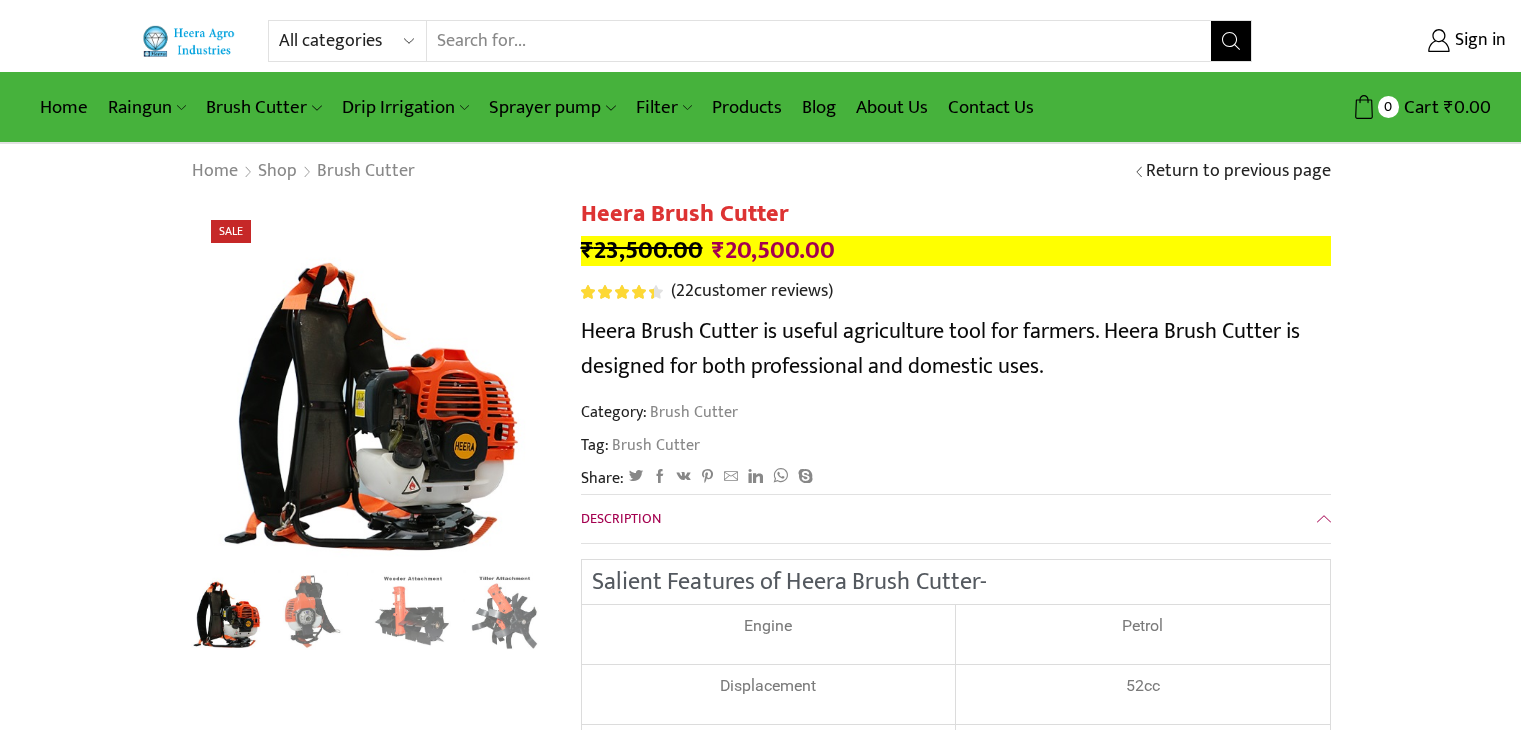 scroll, scrollTop: 0, scrollLeft: 0, axis: both 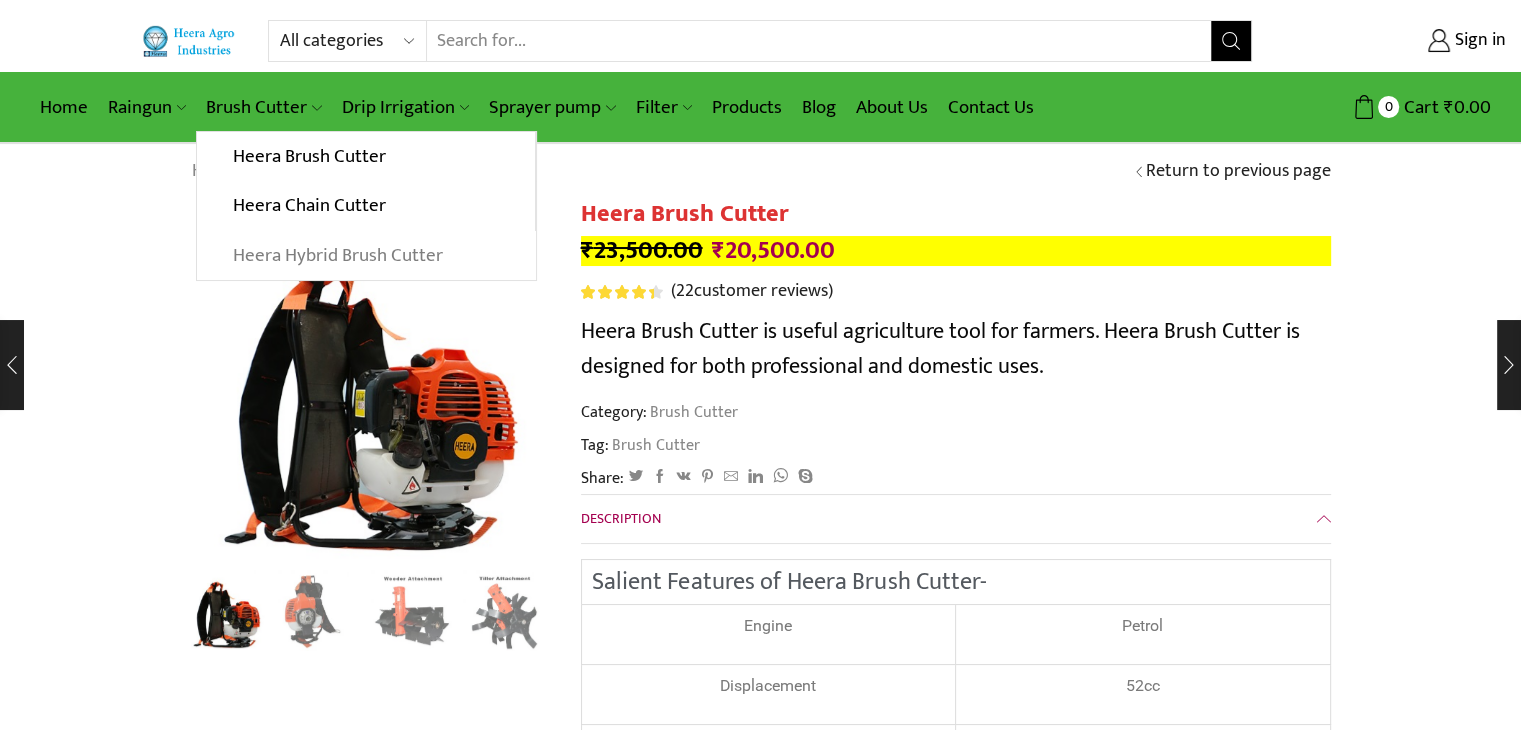 click on "Heera Hybrid Brush Cutter" at bounding box center [366, 256] 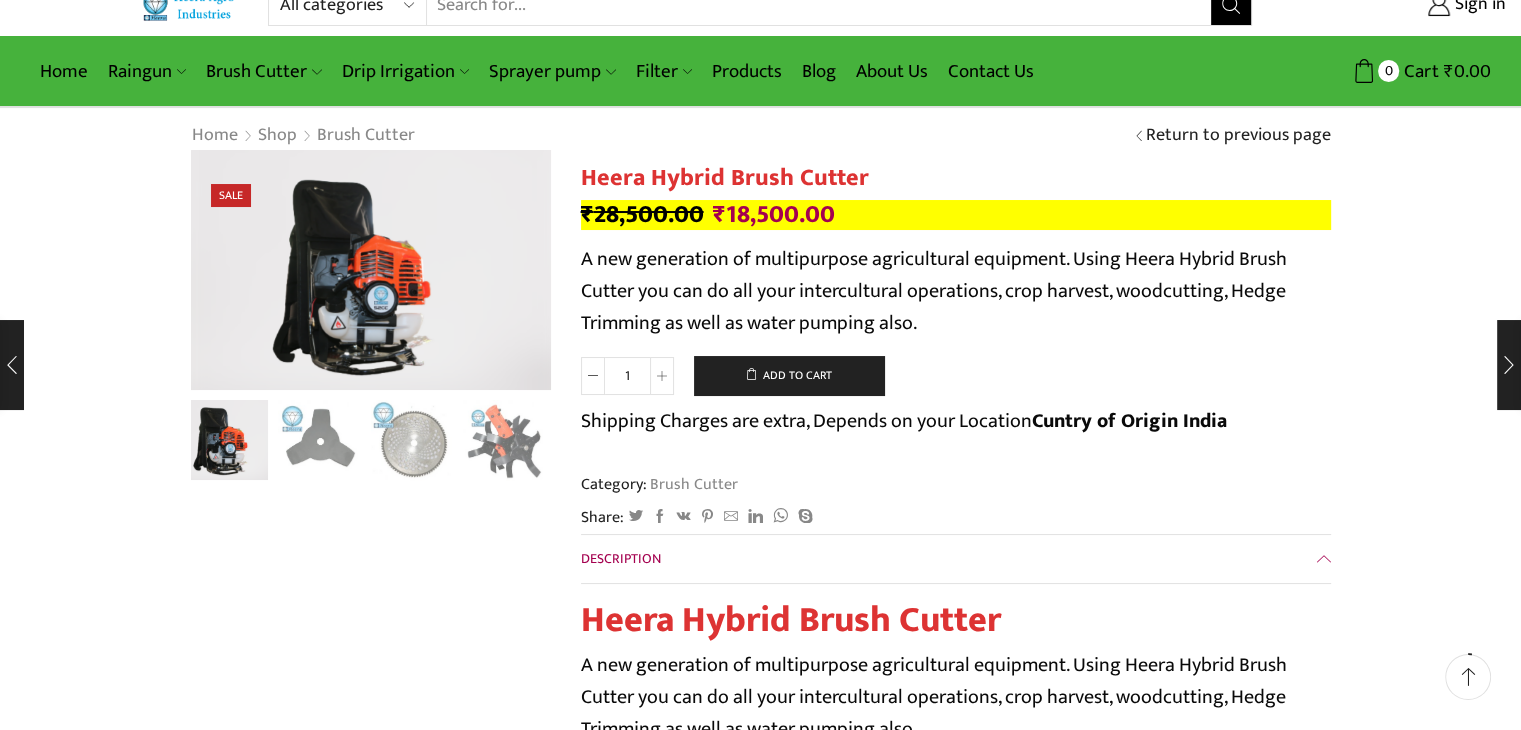 scroll, scrollTop: 0, scrollLeft: 0, axis: both 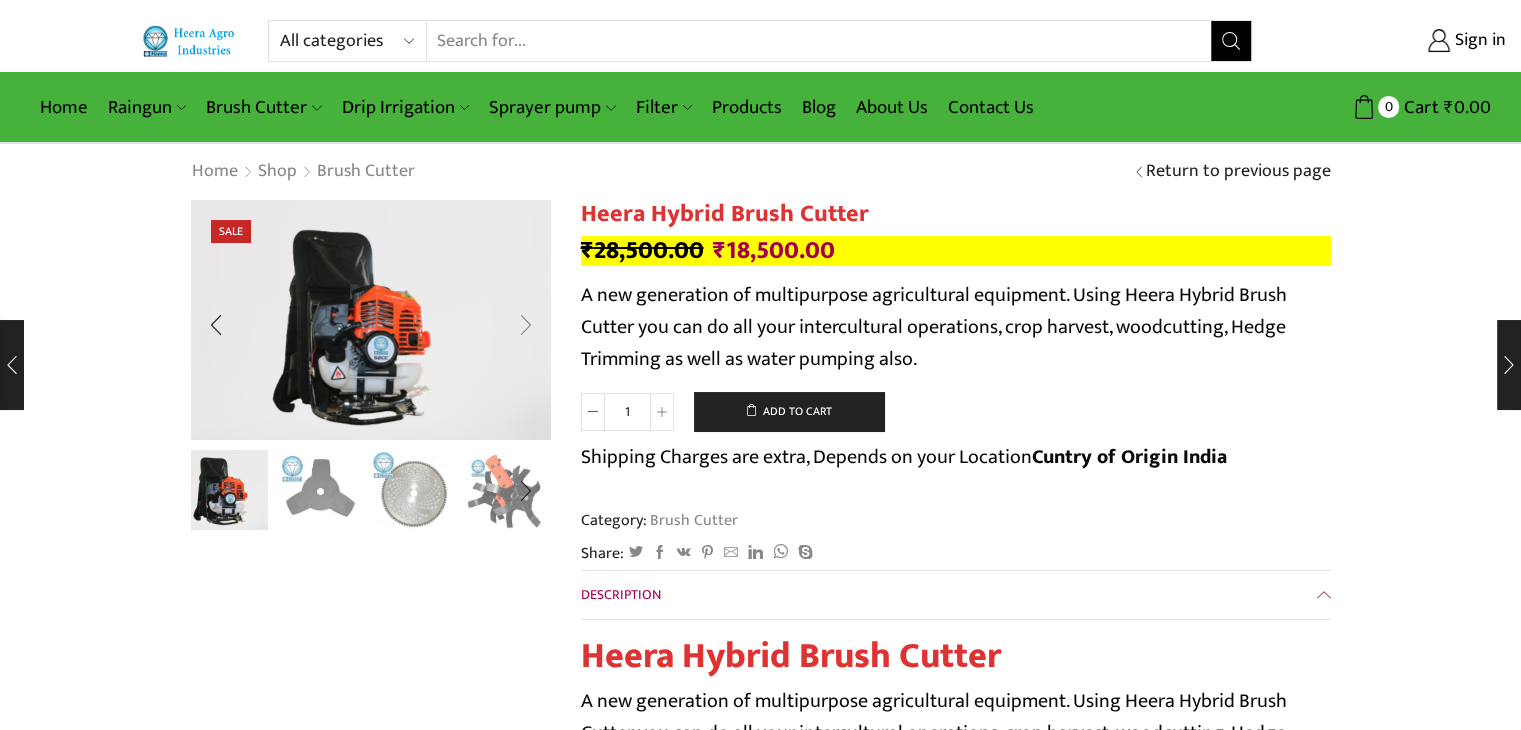 click at bounding box center (526, 325) 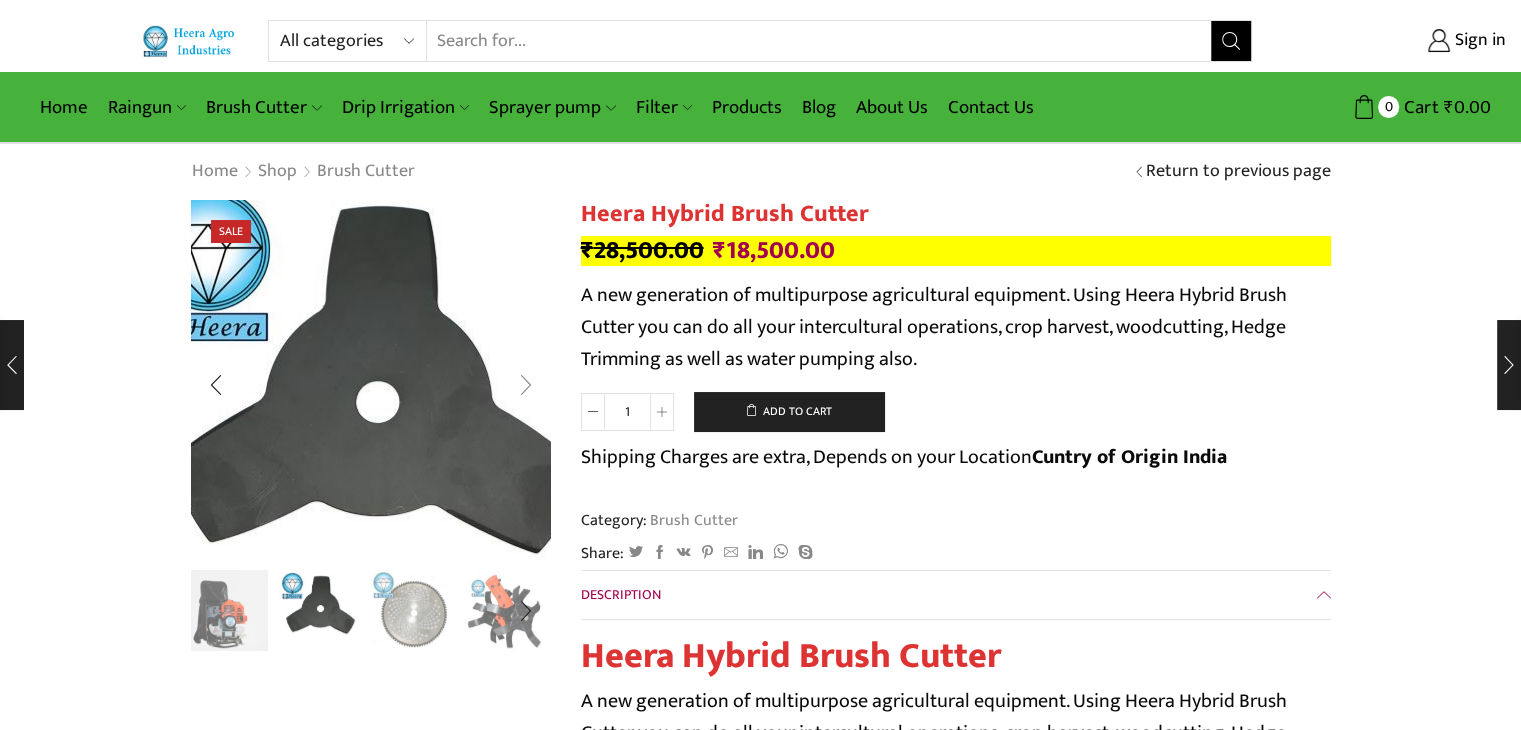 click at bounding box center [372, 402] 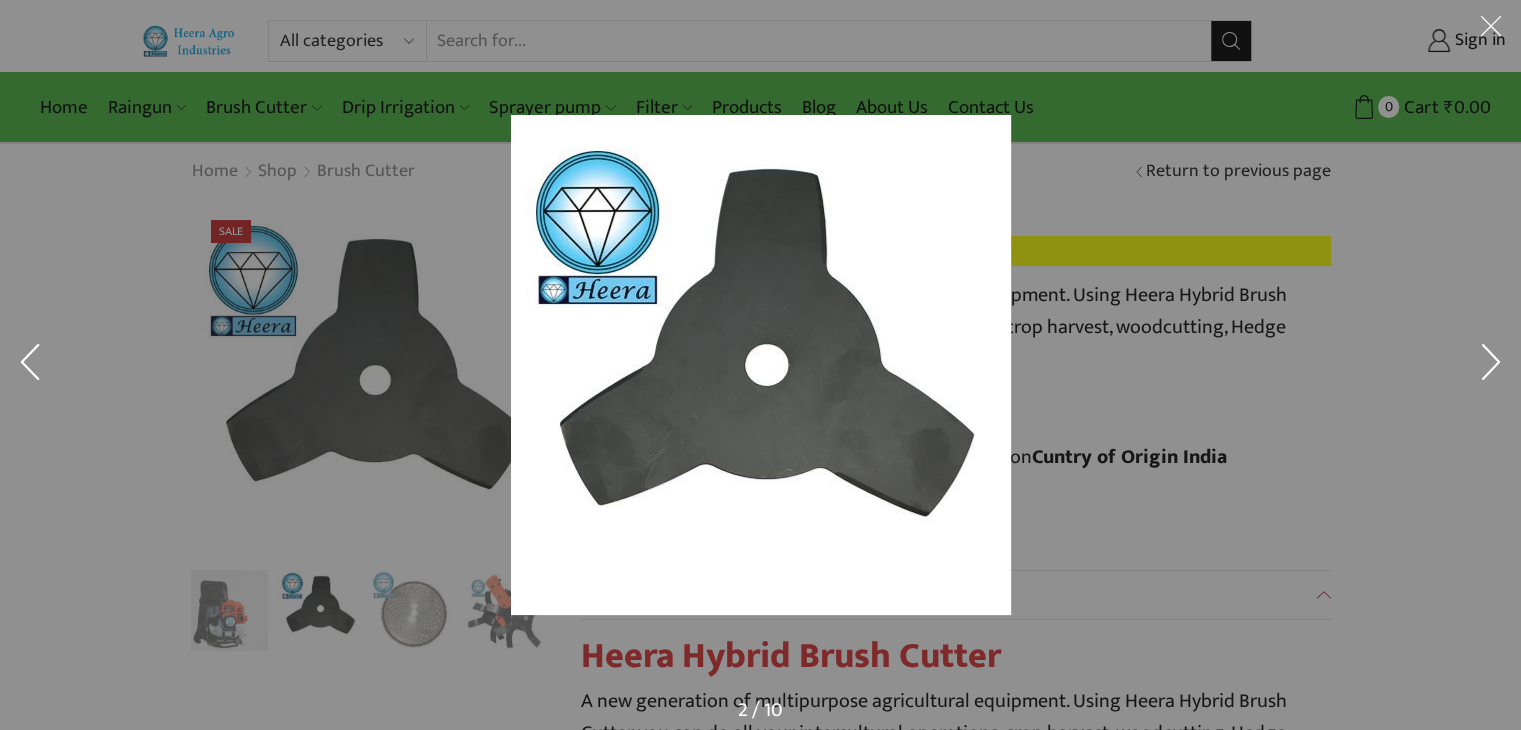 click at bounding box center (1491, 365) 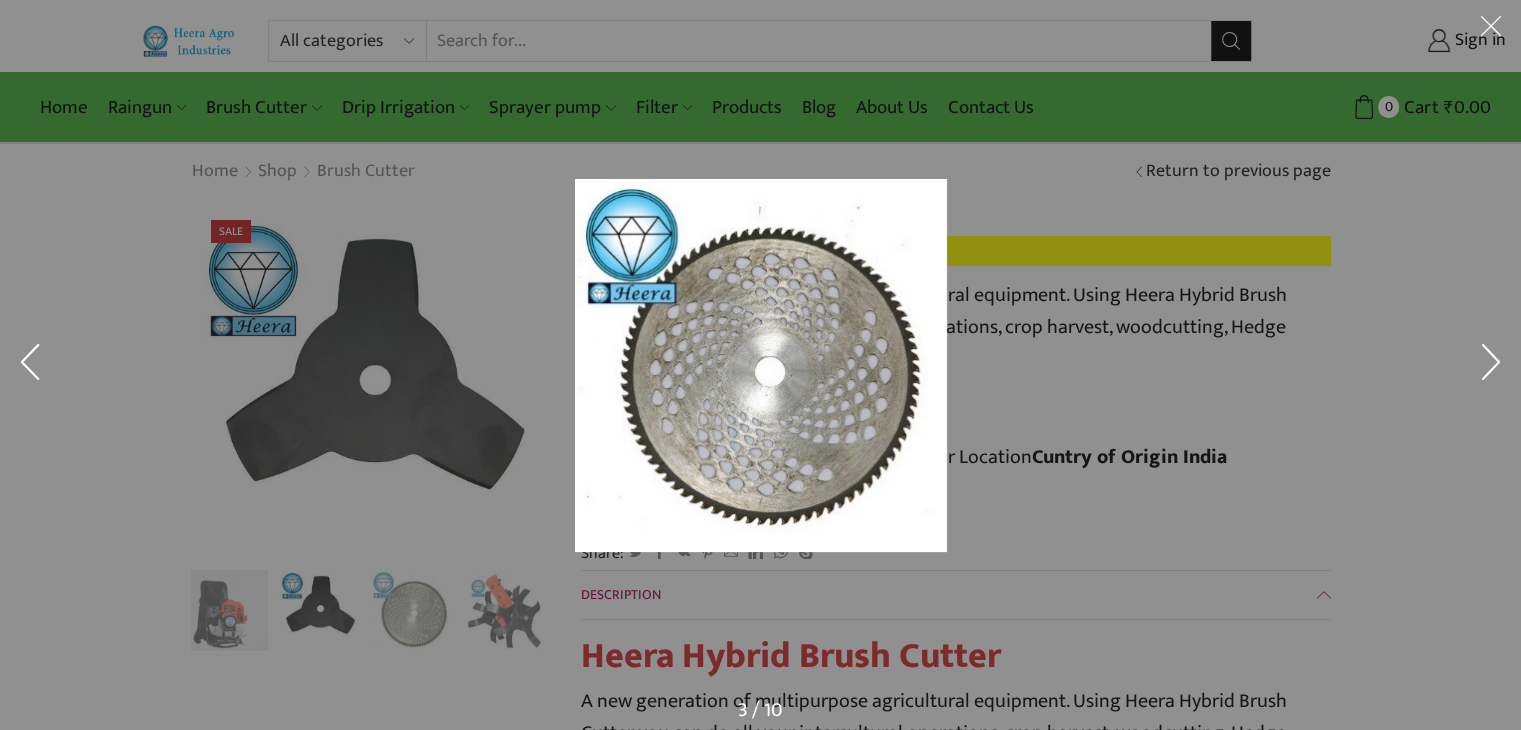 click at bounding box center (1491, 365) 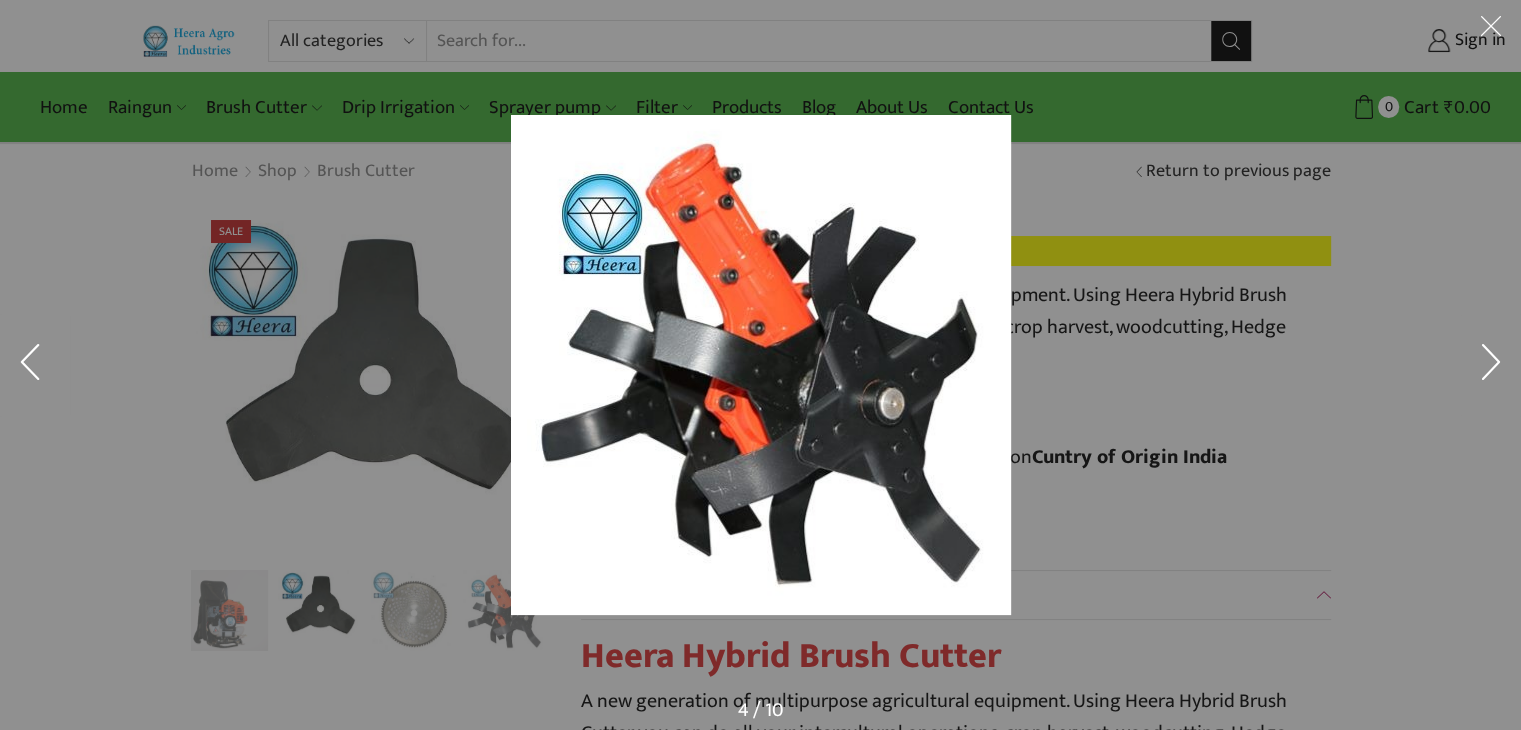 click at bounding box center (1491, 365) 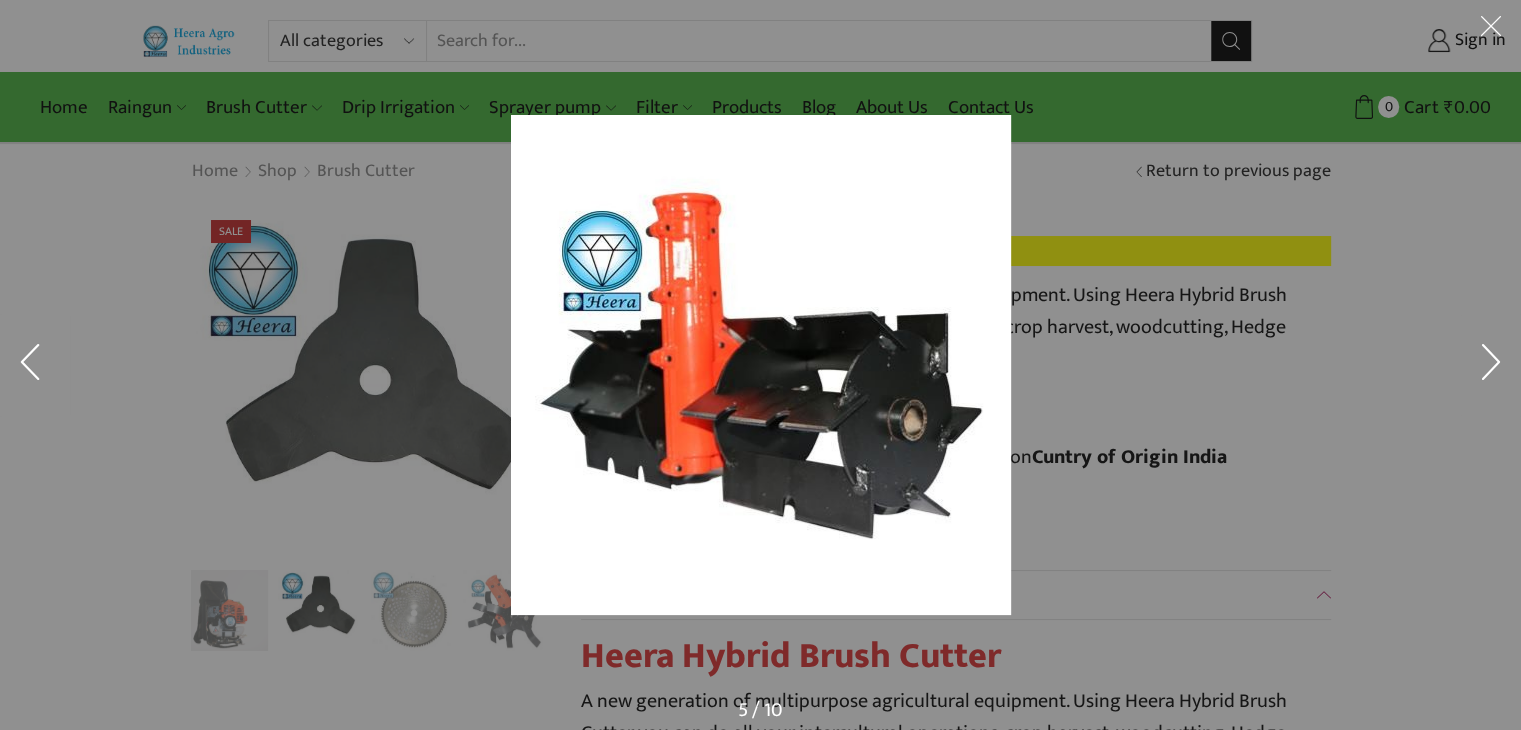 click at bounding box center (1491, 365) 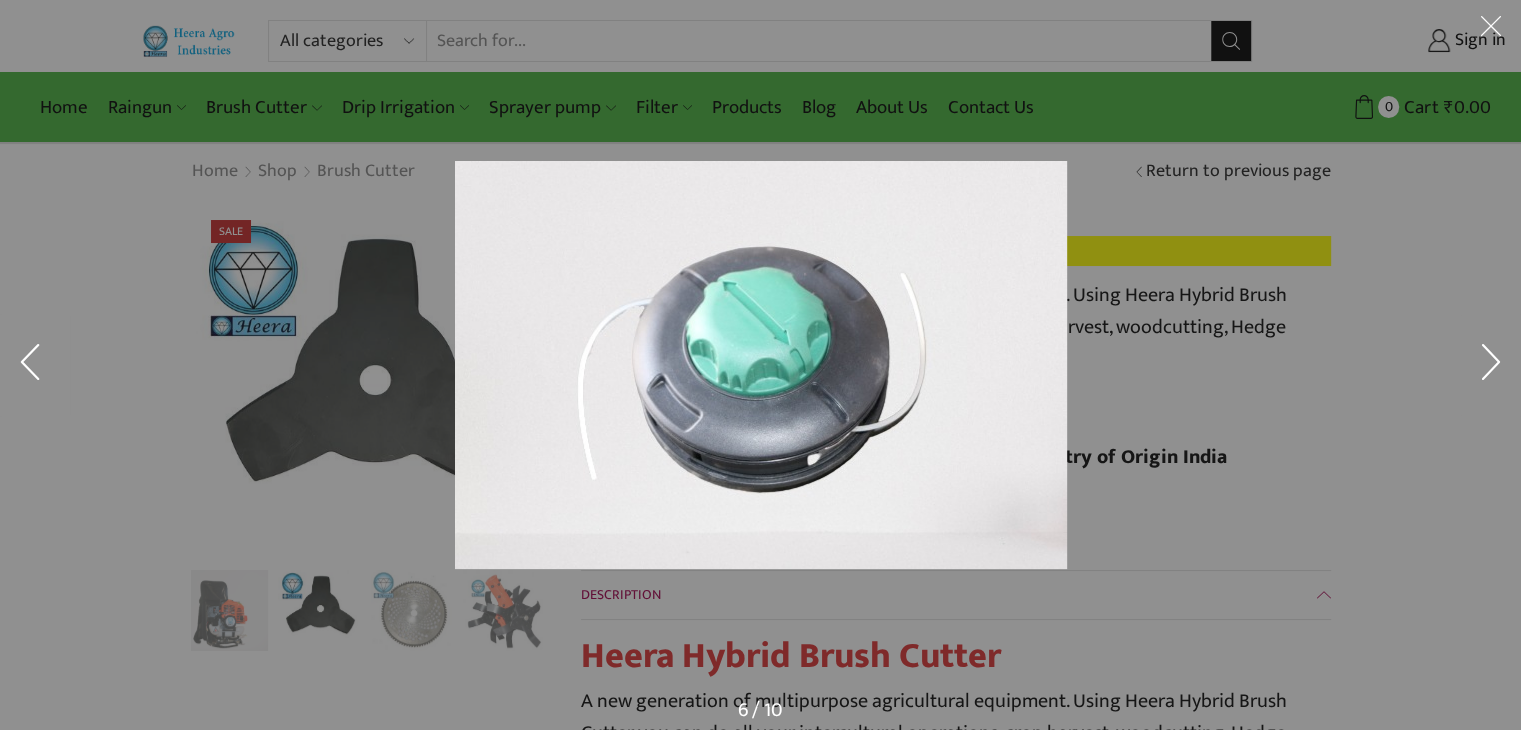 click at bounding box center (1491, 365) 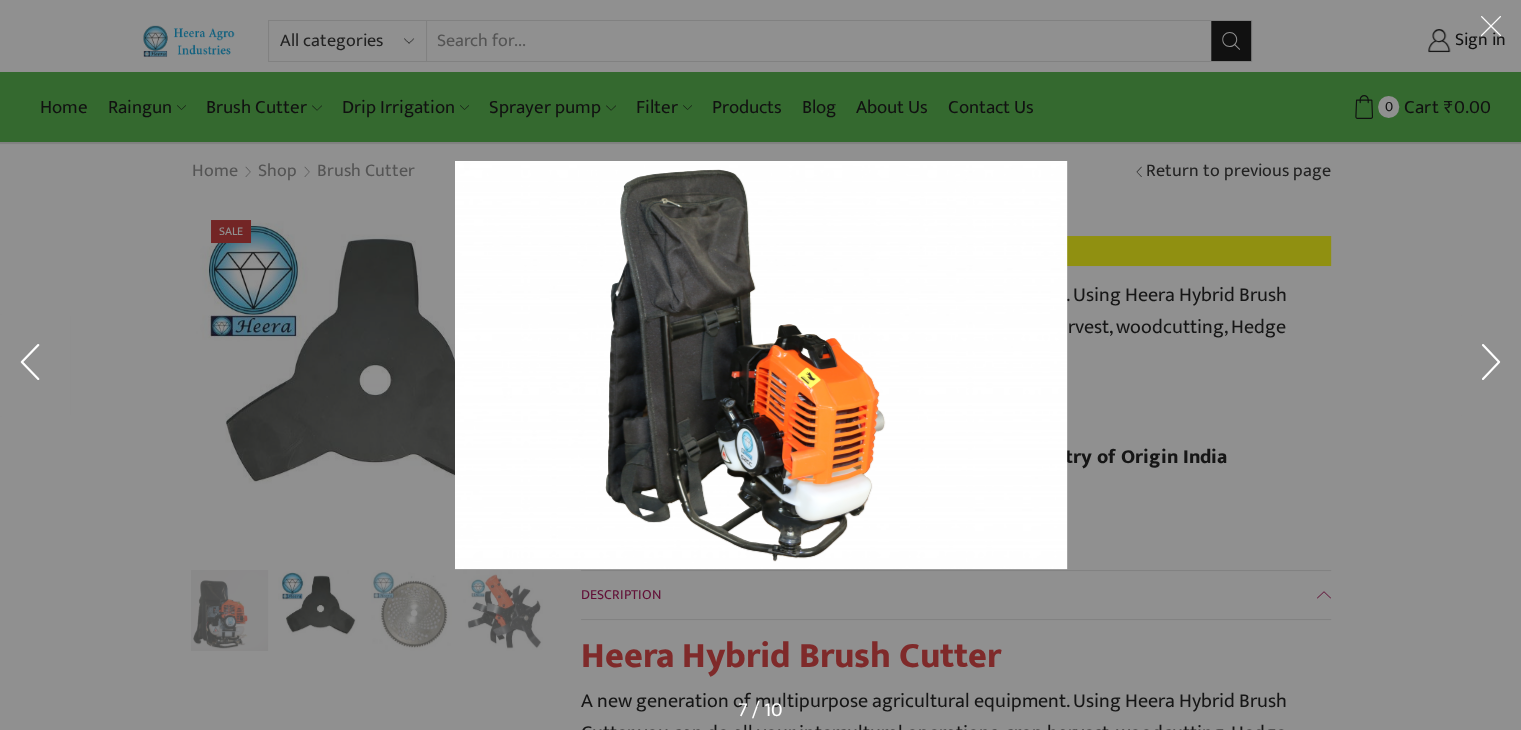 click at bounding box center [1491, 365] 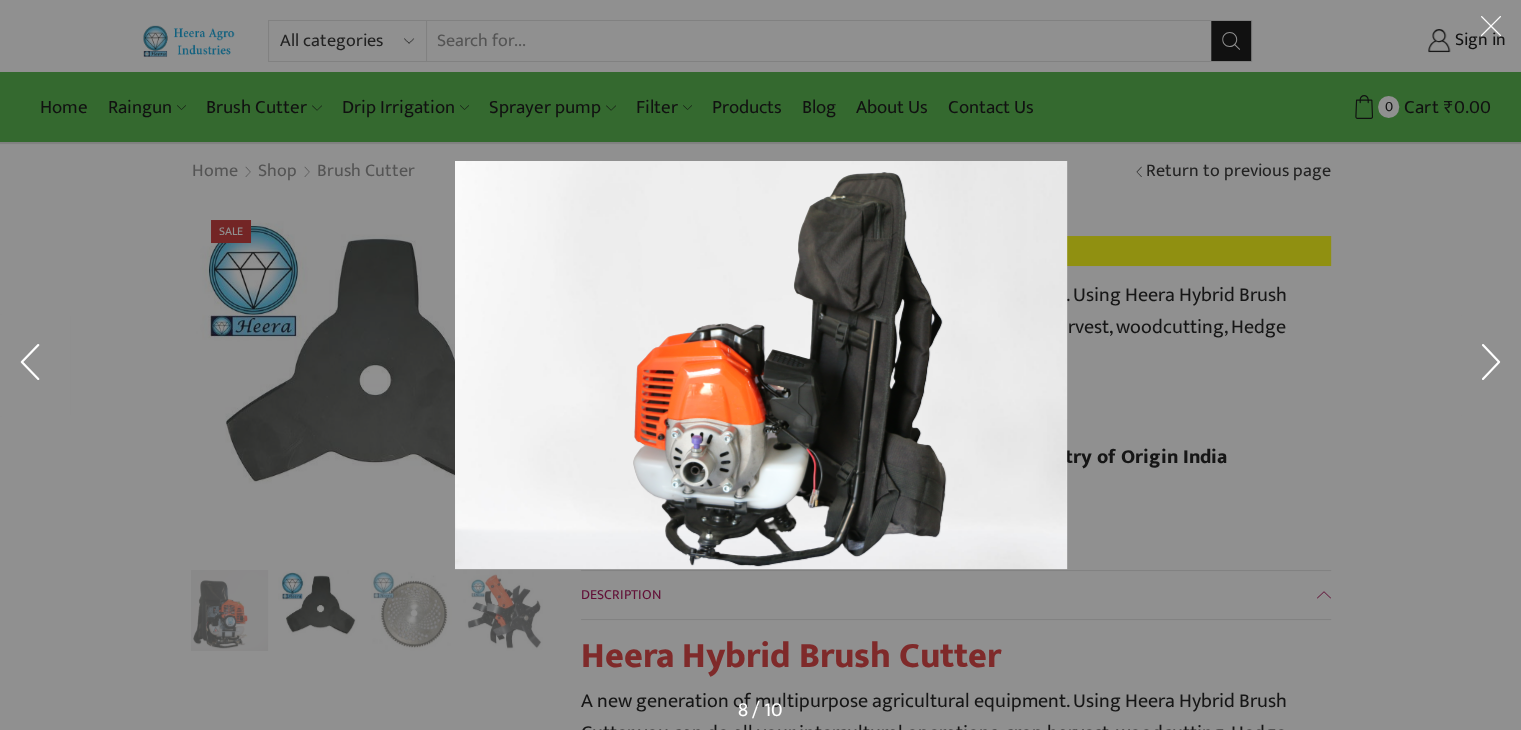 click at bounding box center (1491, 365) 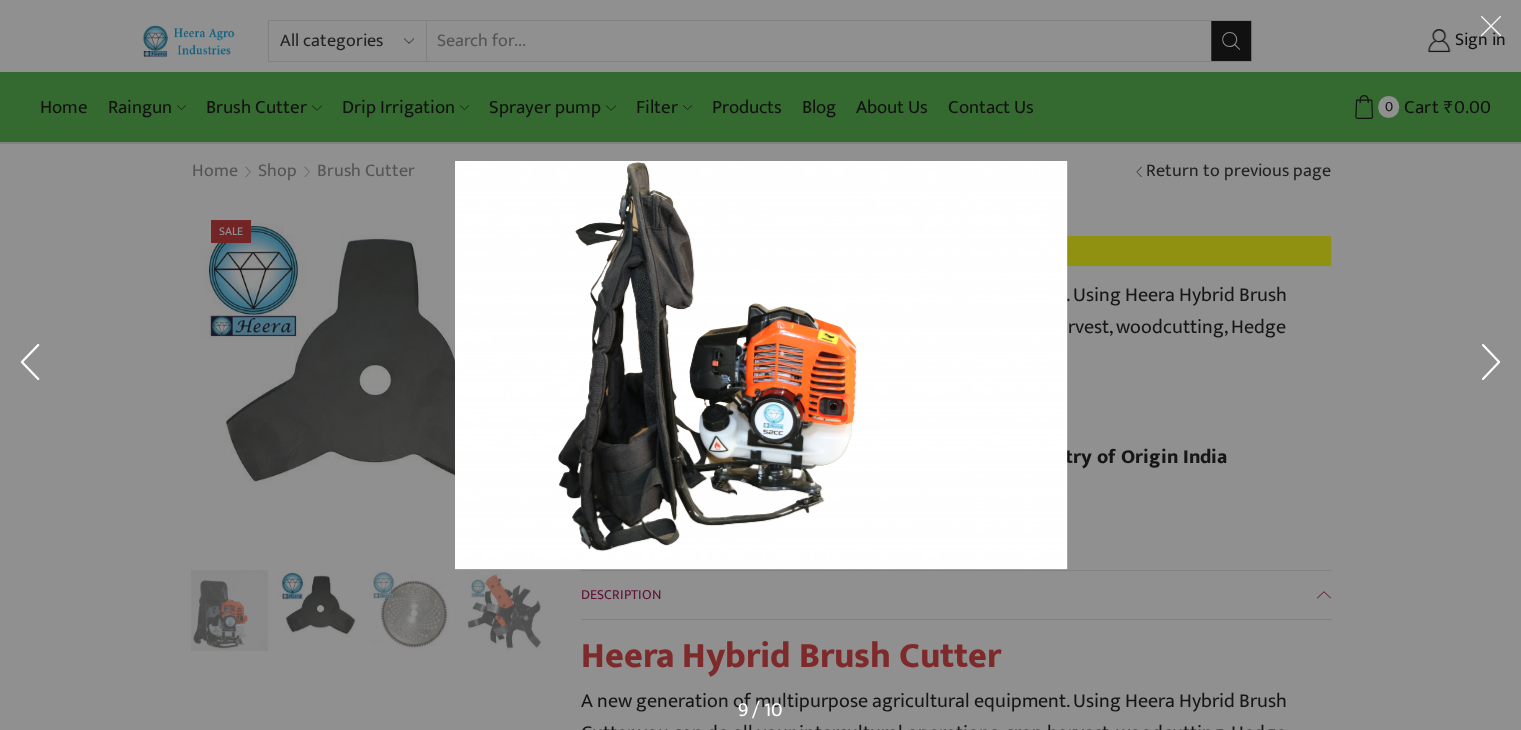 click at bounding box center [1491, 365] 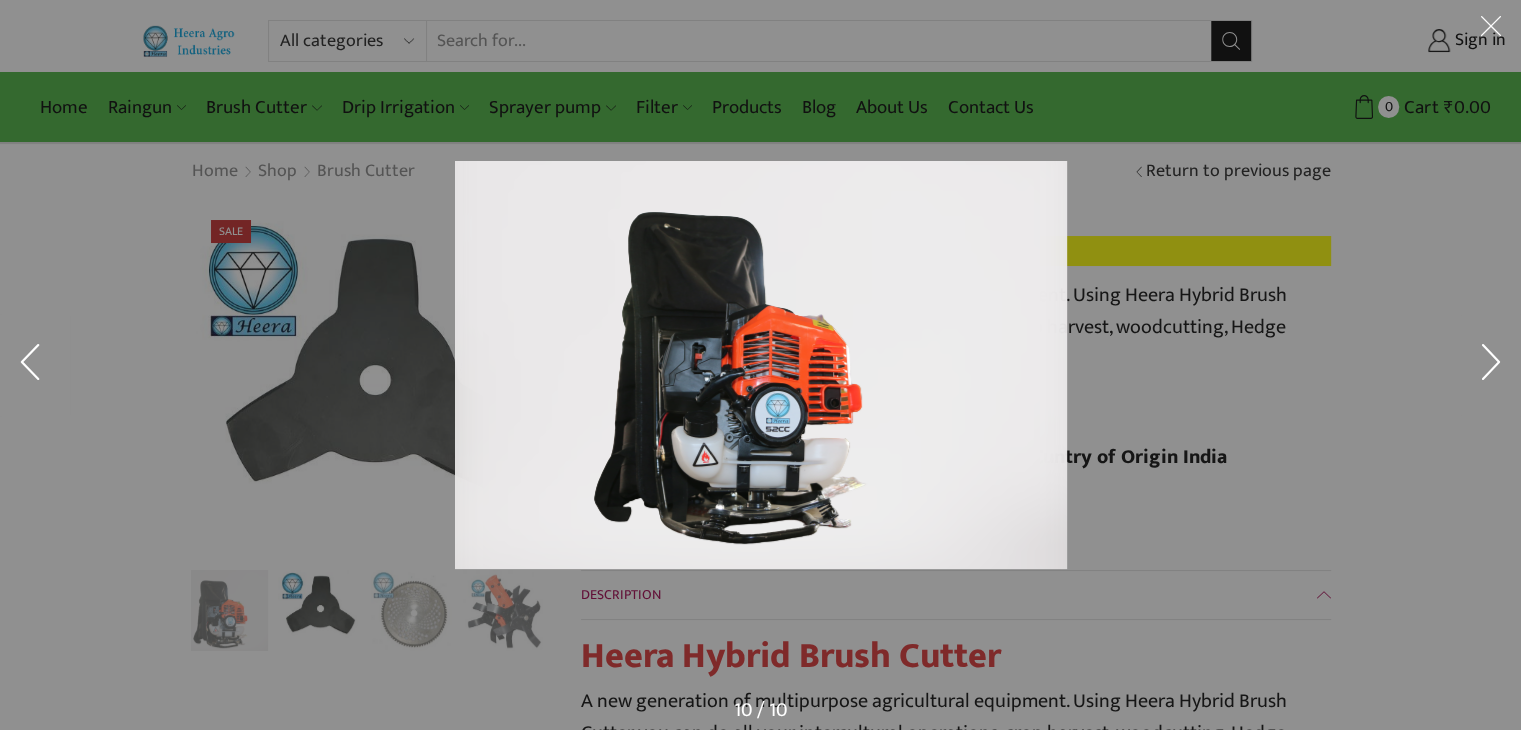 click at bounding box center [1491, 365] 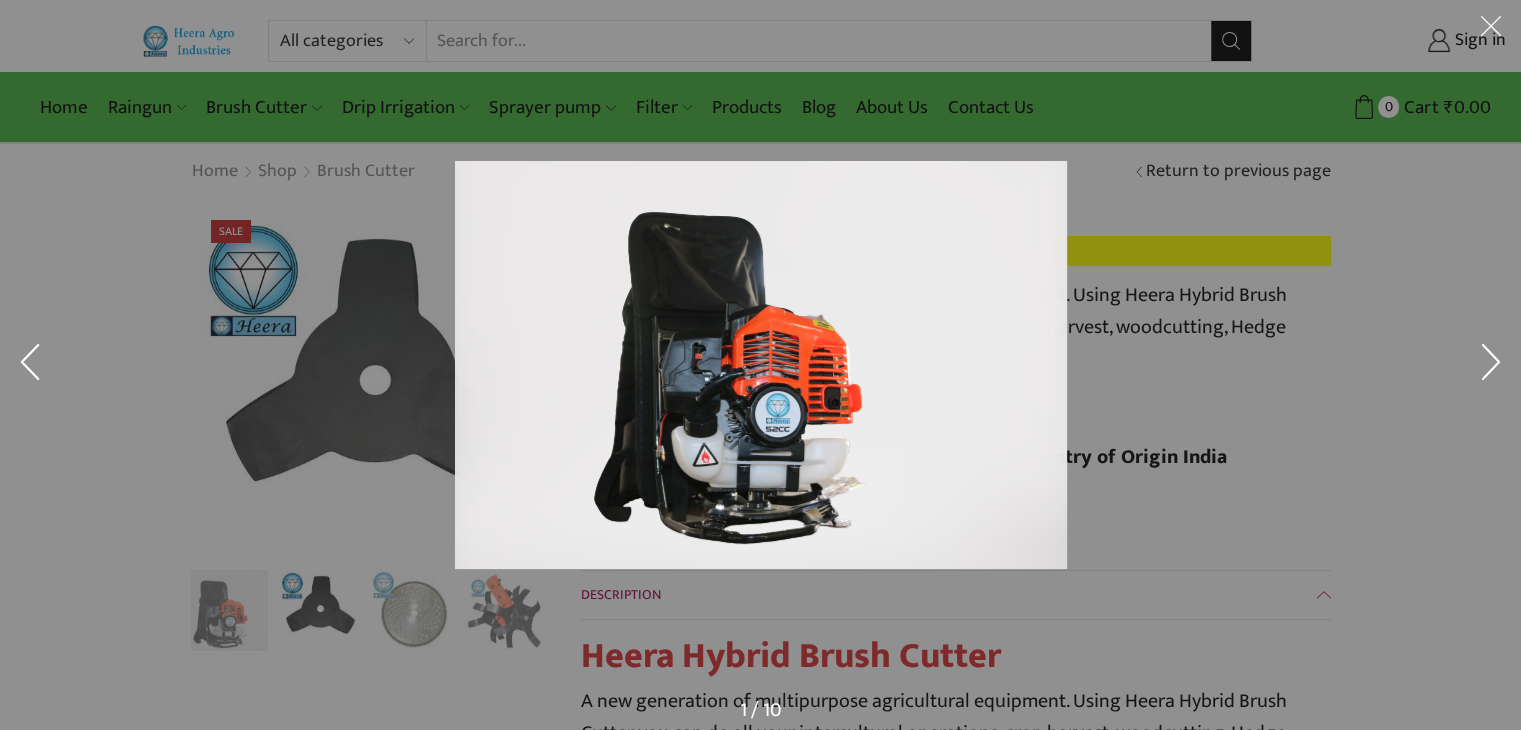 click at bounding box center (760, 365) 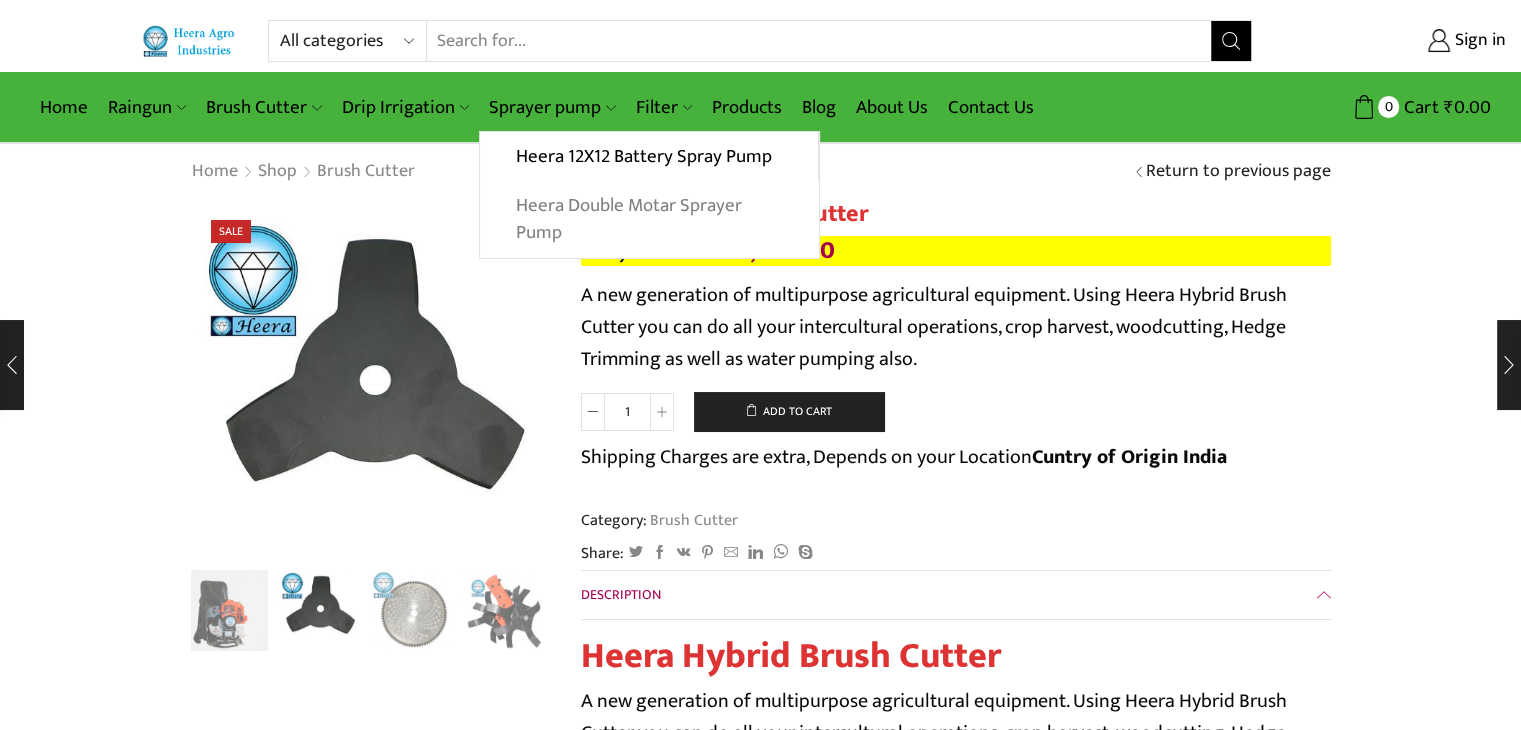 click on "Heera Double Motar Sprayer Pump" at bounding box center [649, 219] 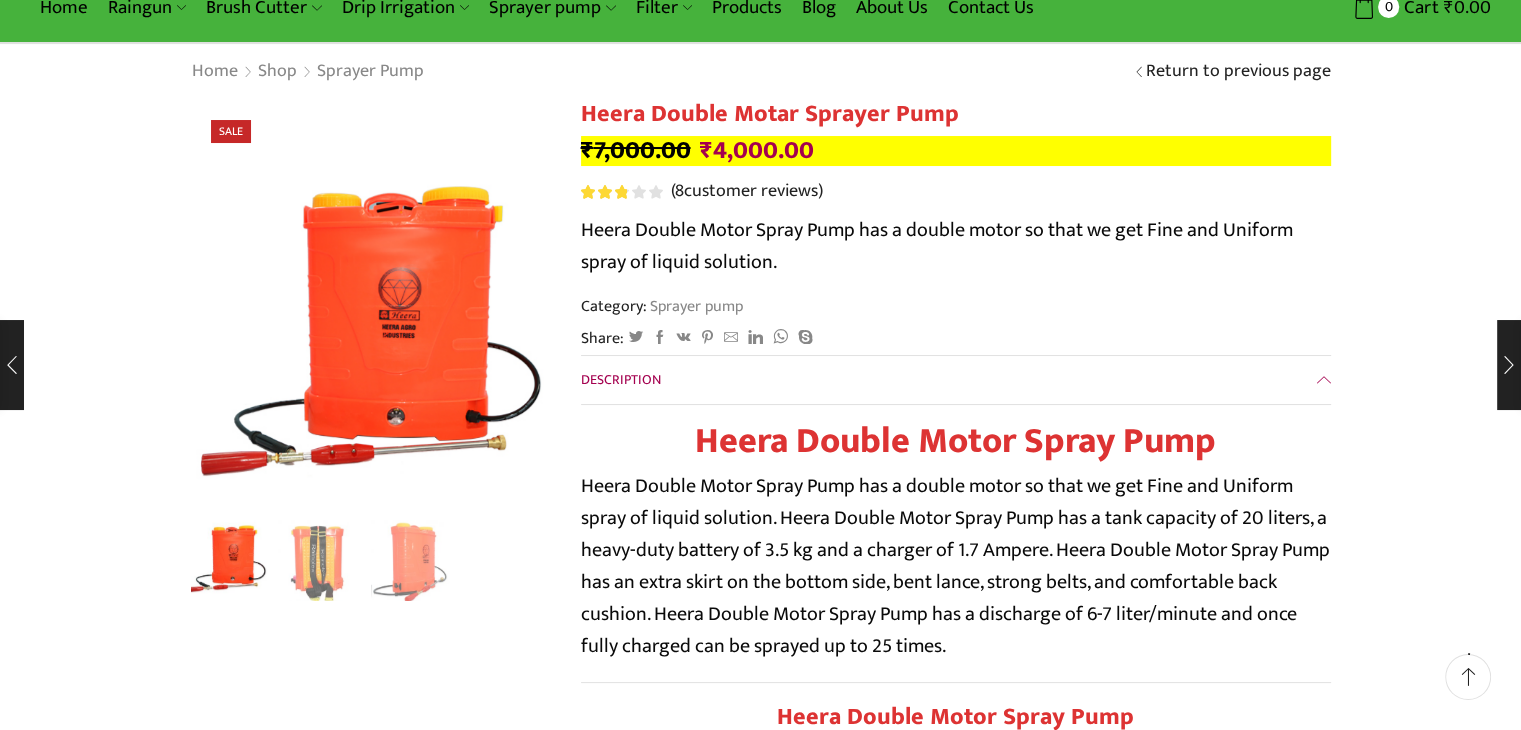 scroll, scrollTop: 0, scrollLeft: 0, axis: both 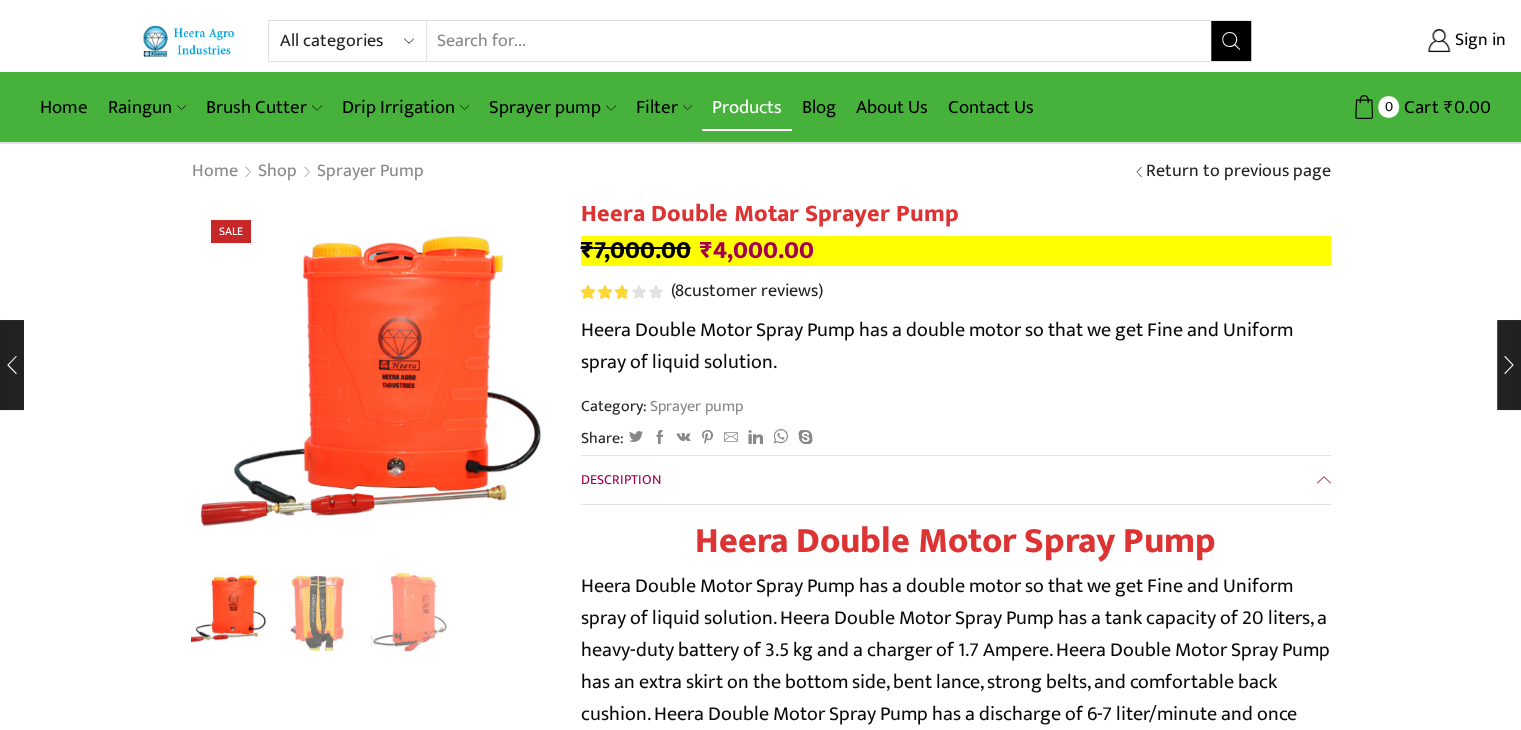 click on "Products" at bounding box center [747, 107] 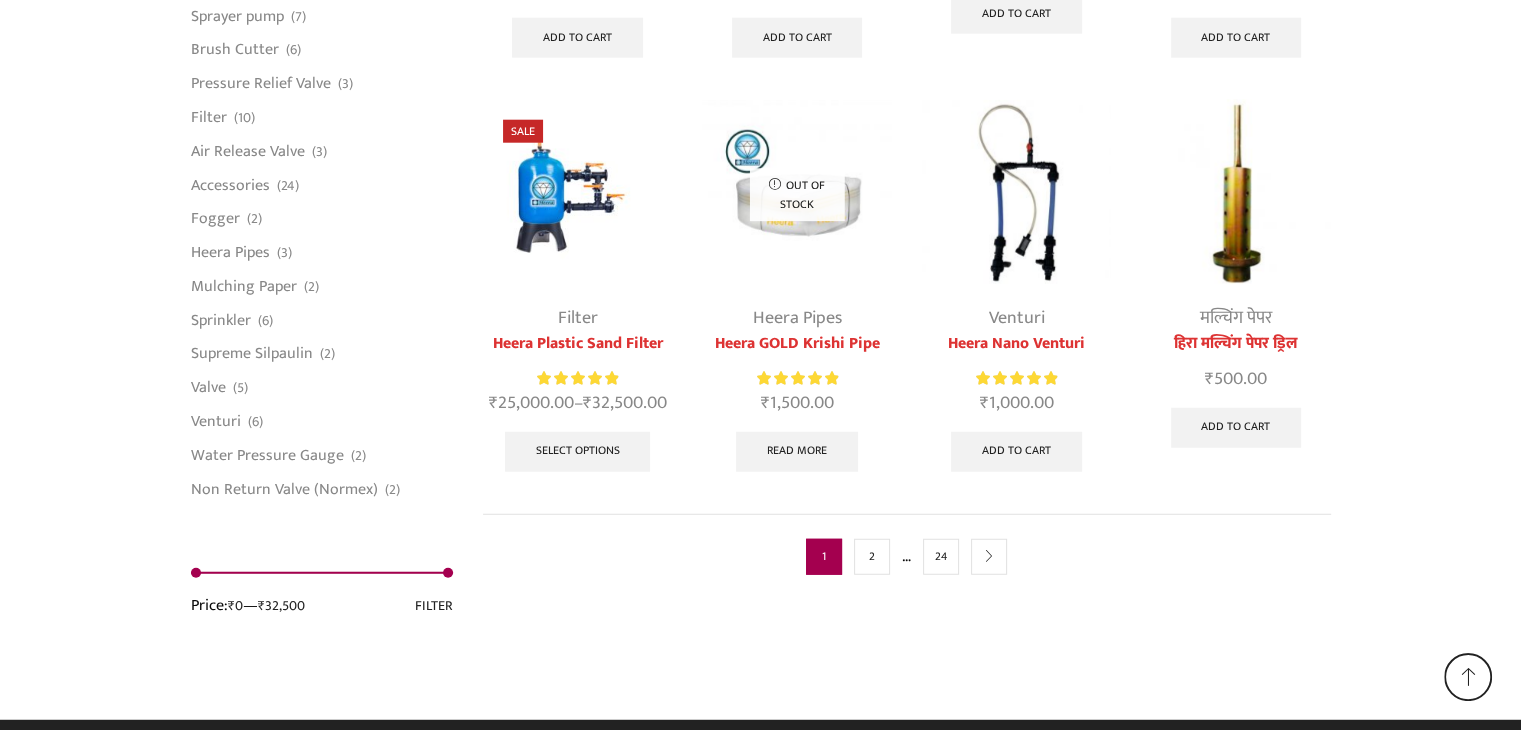 scroll, scrollTop: 5167, scrollLeft: 0, axis: vertical 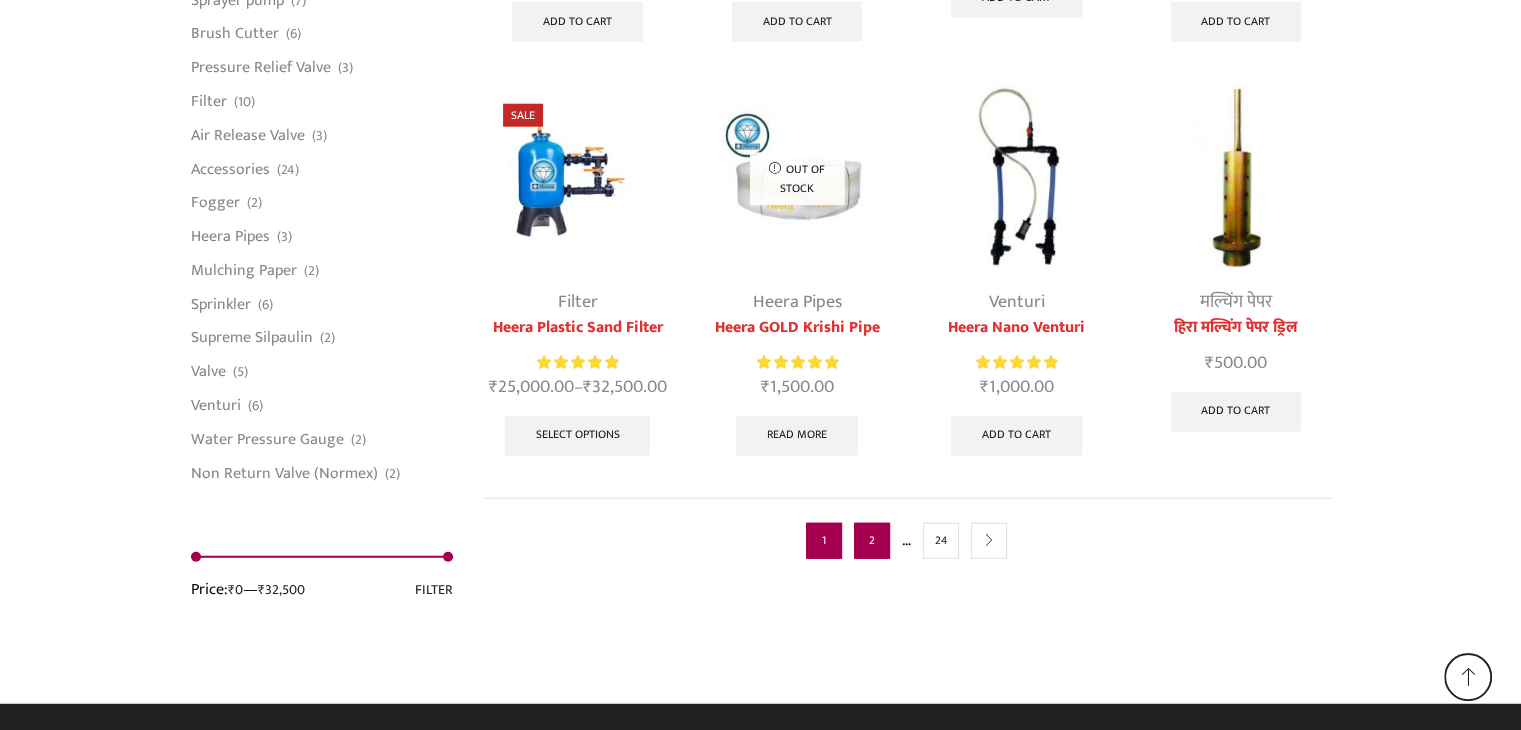 click on "2" at bounding box center [872, 541] 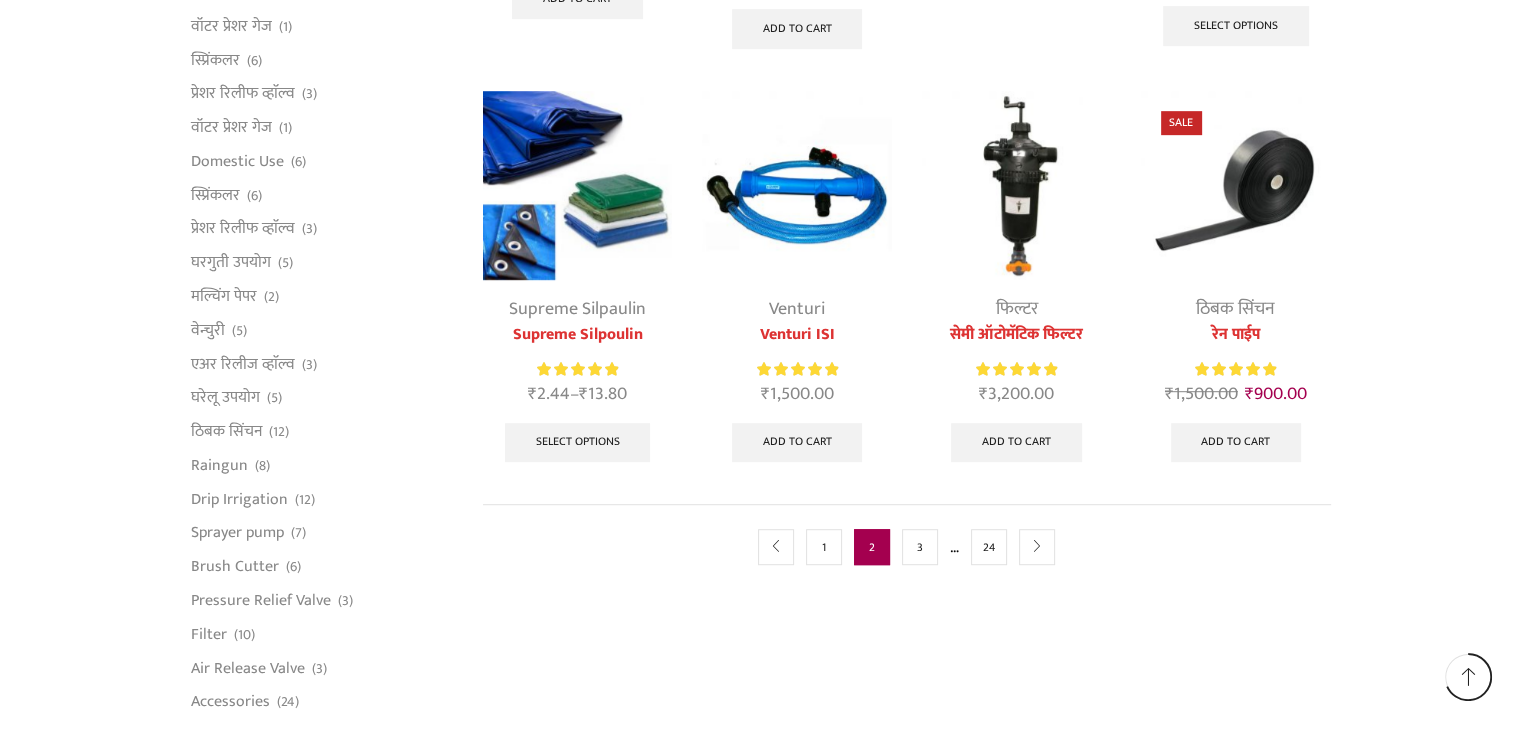 scroll, scrollTop: 1100, scrollLeft: 0, axis: vertical 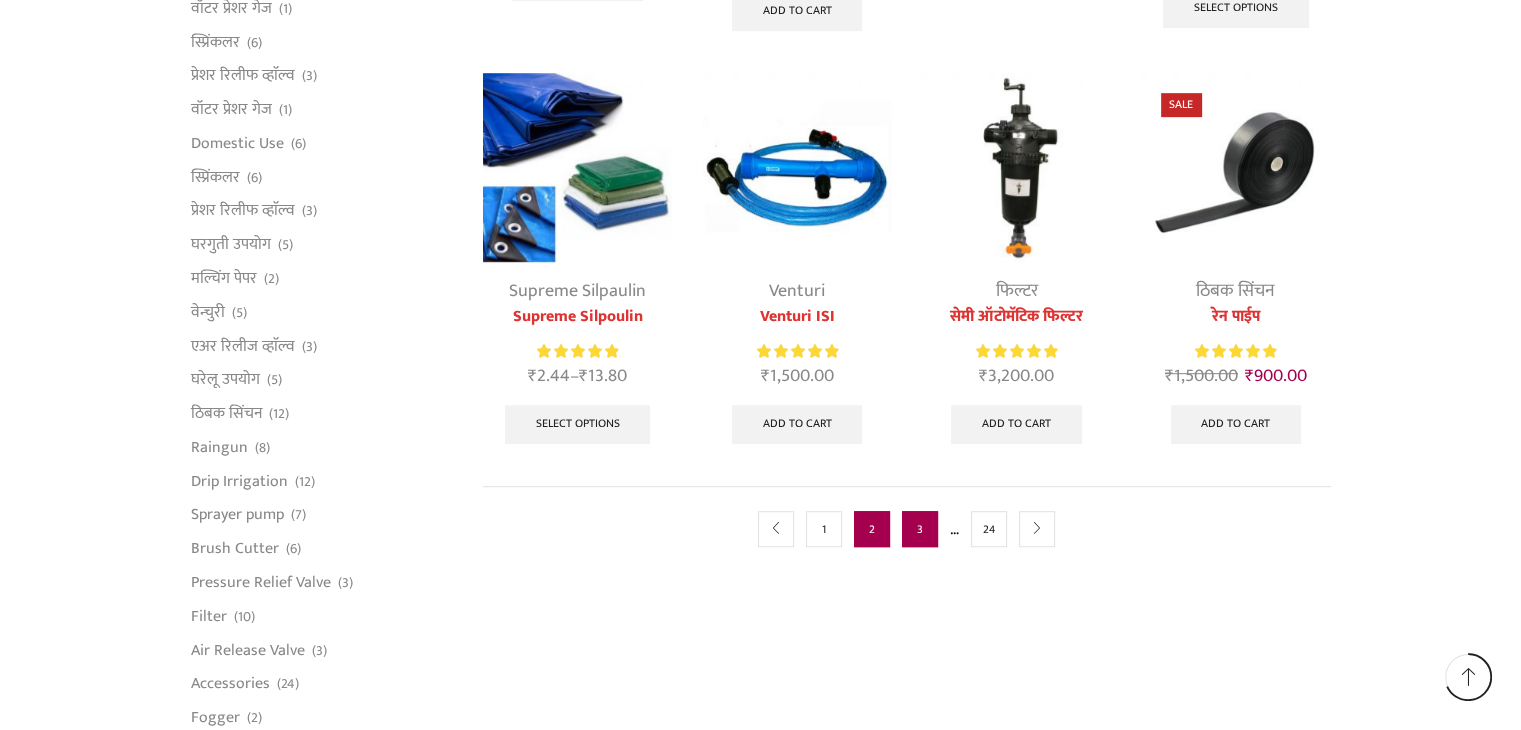 click on "3" at bounding box center [920, 529] 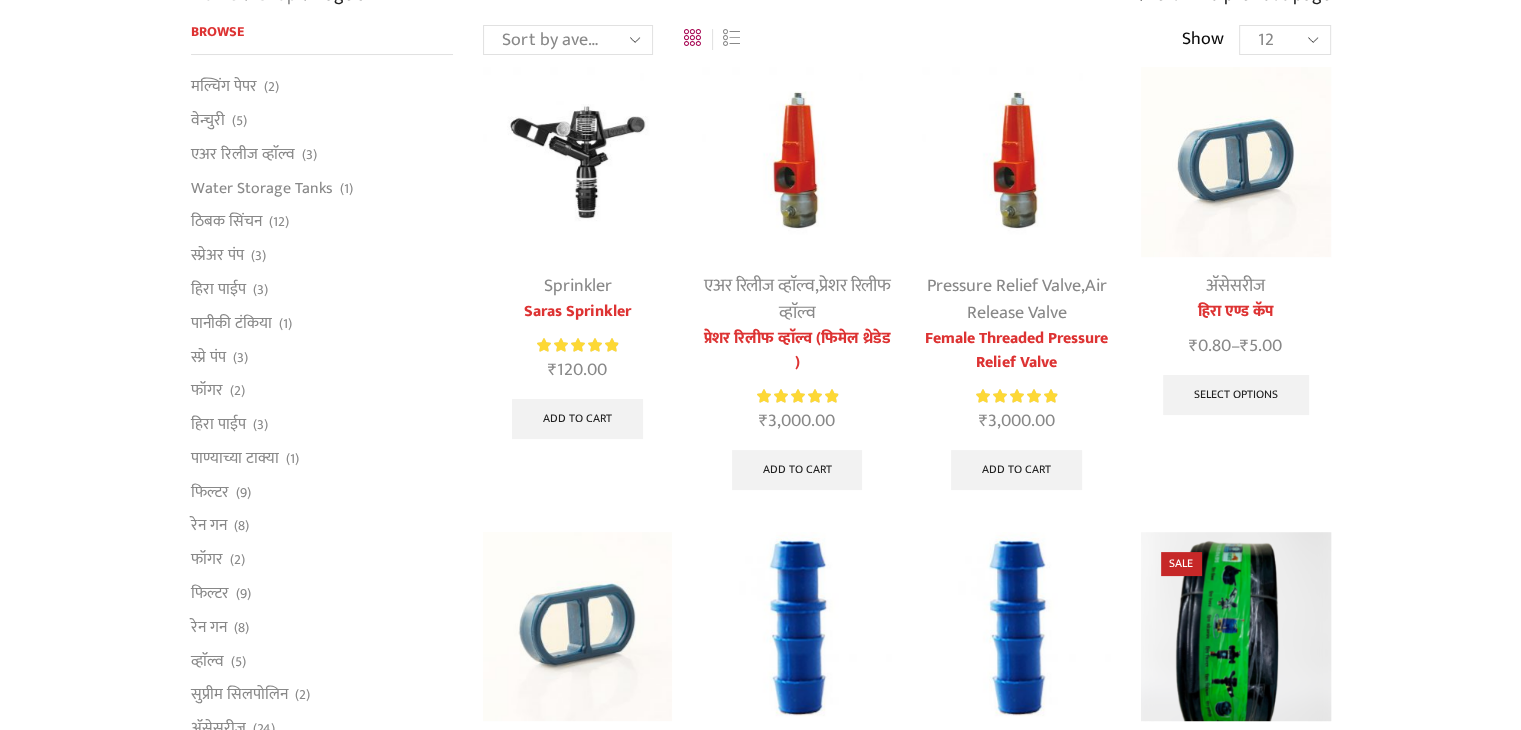 scroll, scrollTop: 0, scrollLeft: 0, axis: both 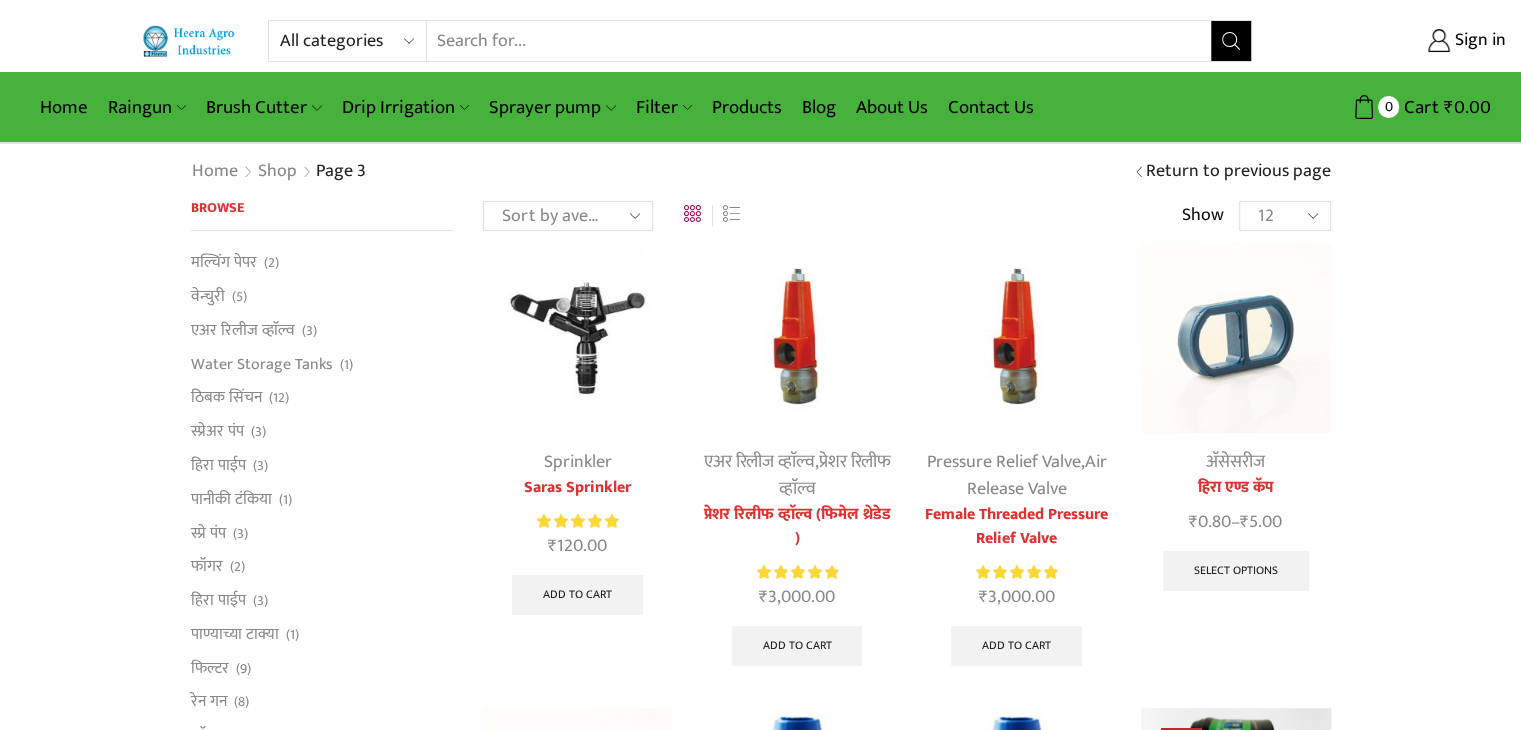click on "Search input" at bounding box center (819, 41) 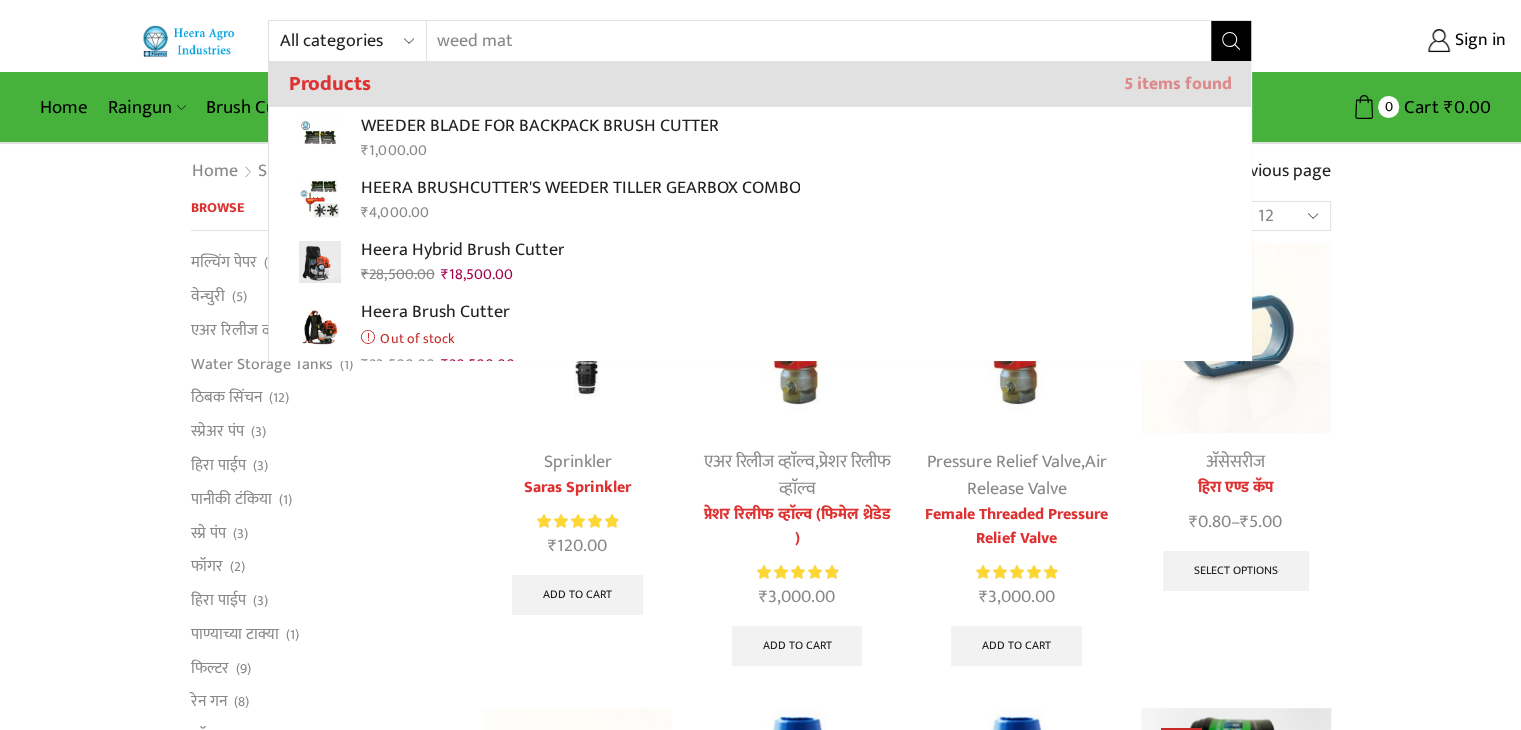 type on "weed mat" 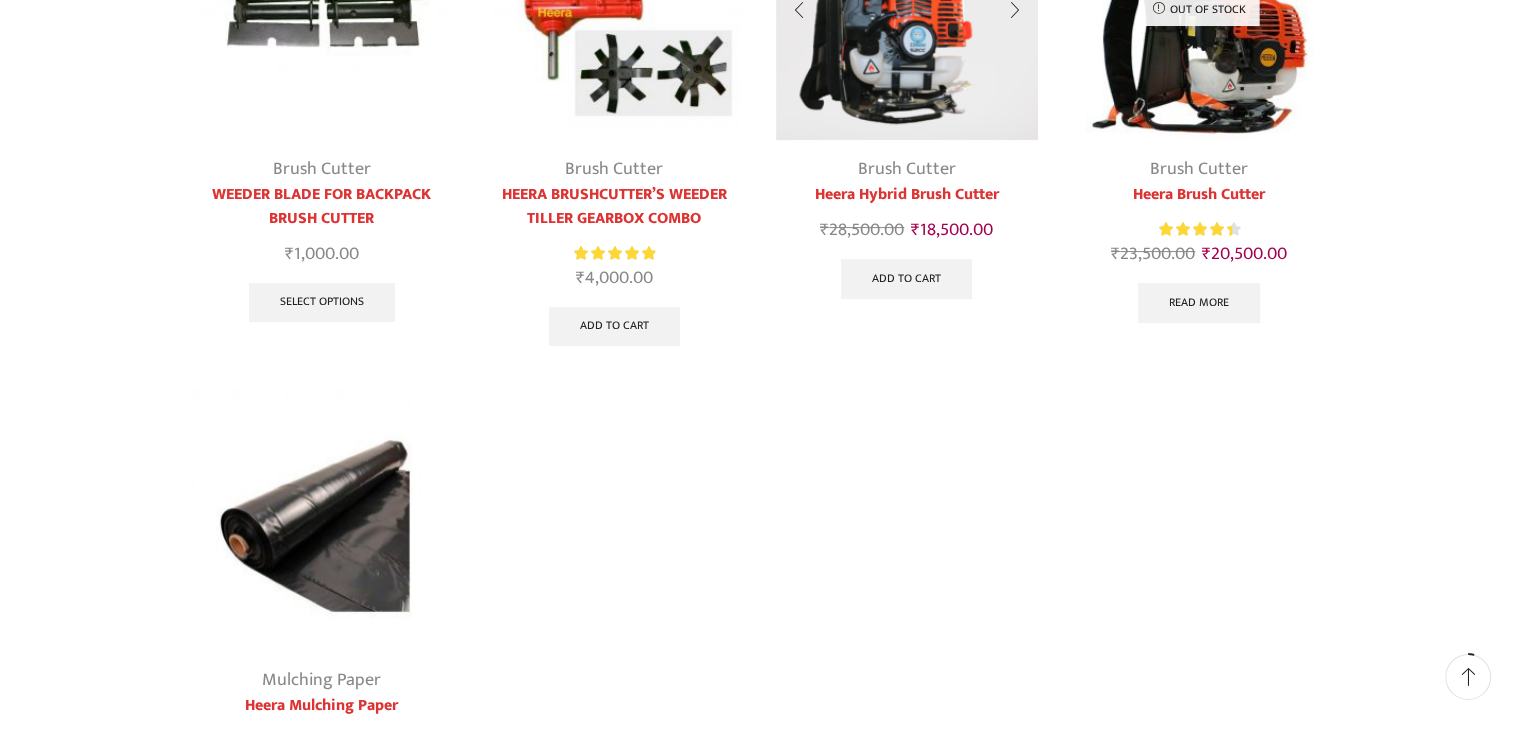 scroll, scrollTop: 0, scrollLeft: 0, axis: both 